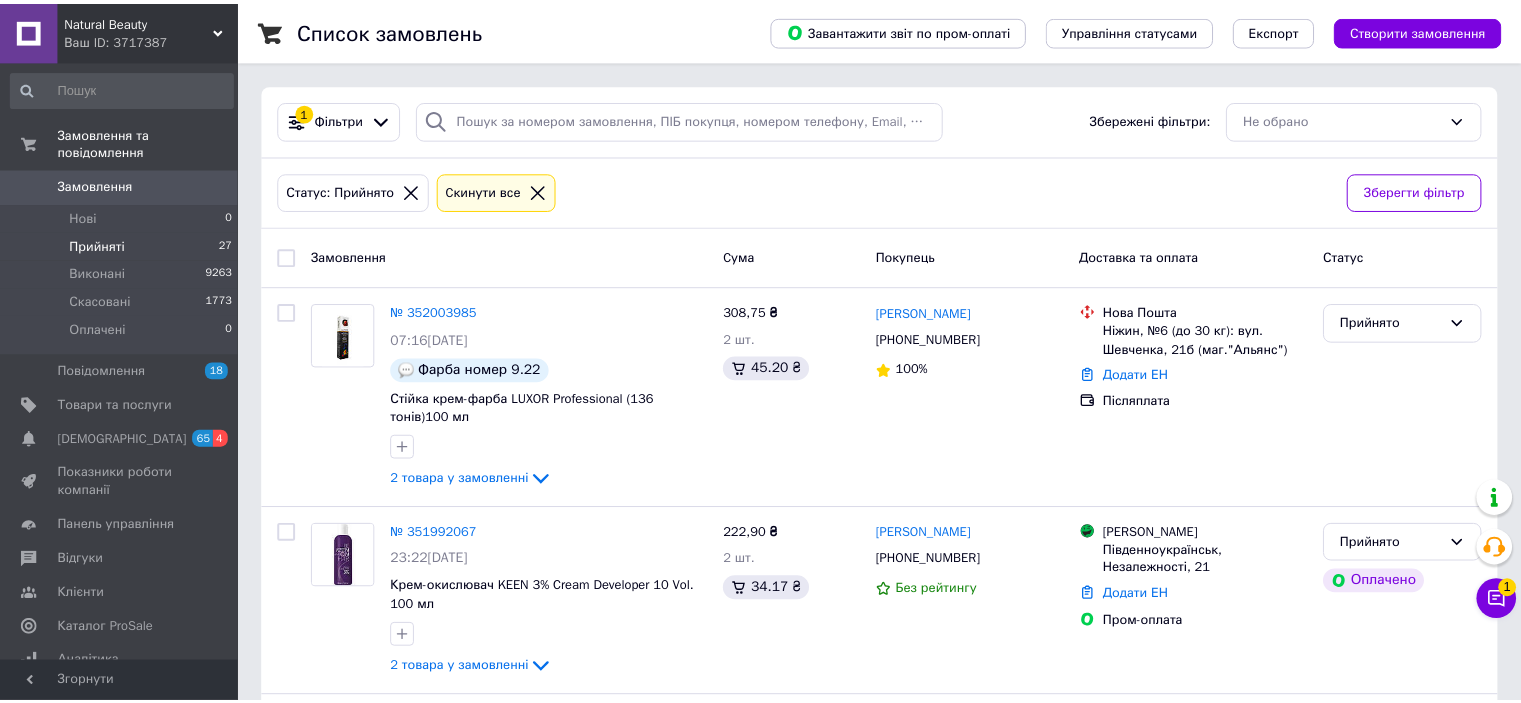 scroll, scrollTop: 0, scrollLeft: 0, axis: both 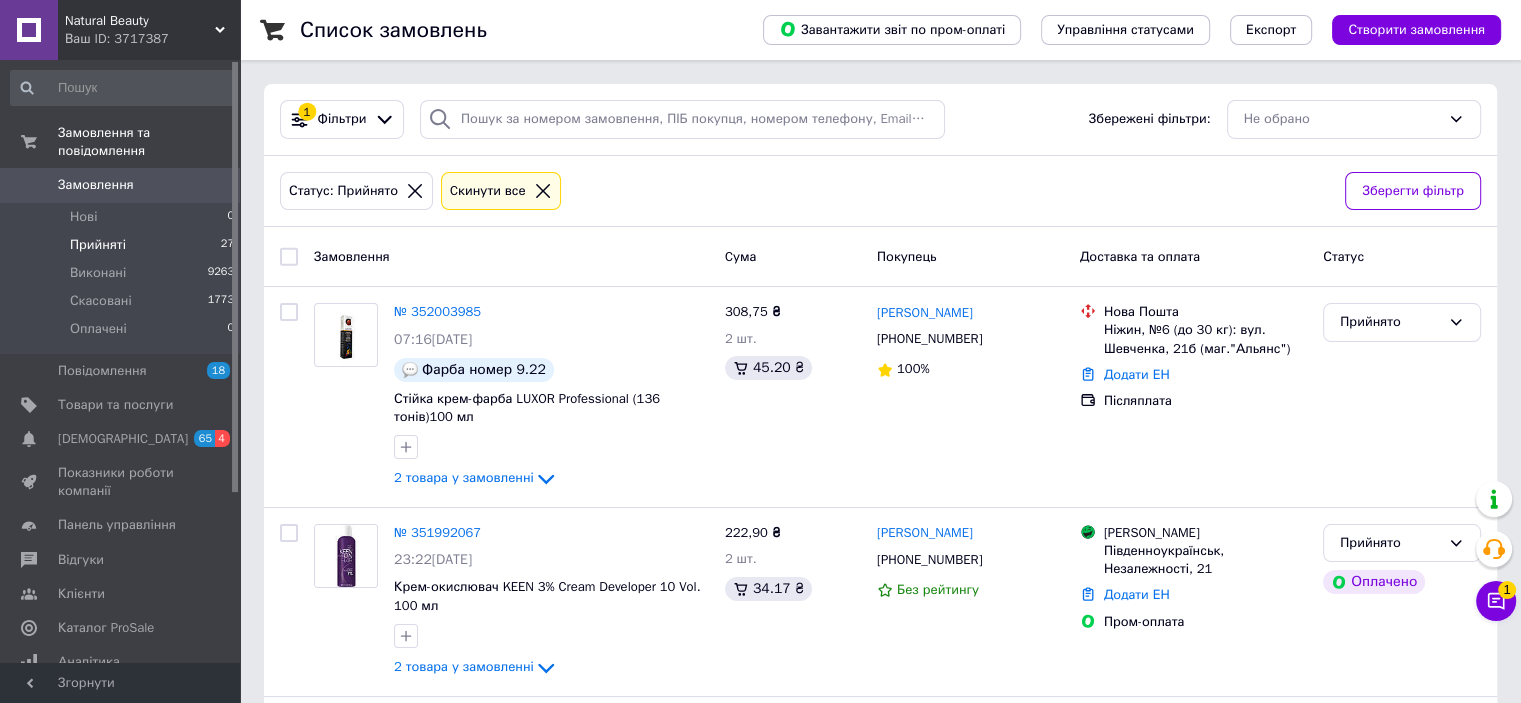 click on "Замовлення 0" at bounding box center [123, 185] 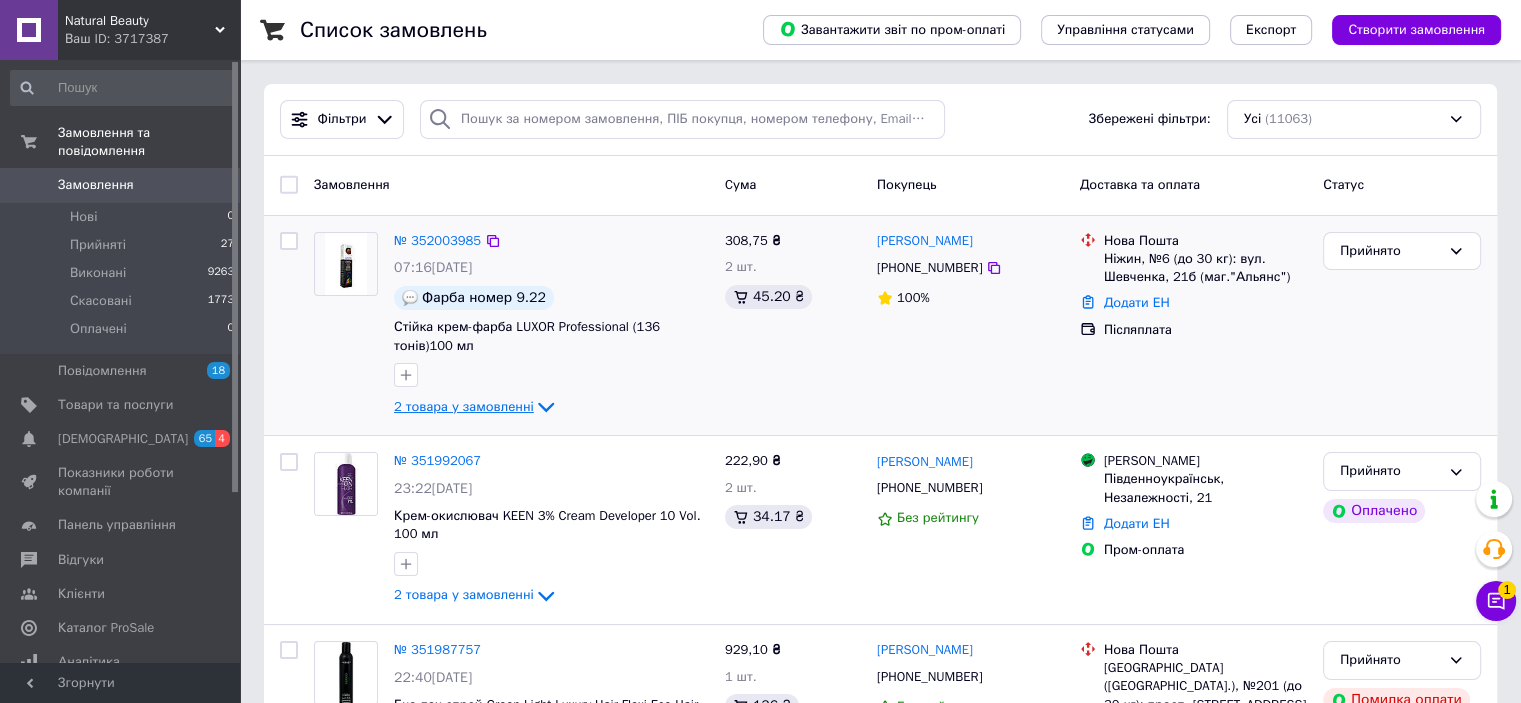 click on "2 товара у замовленні" at bounding box center [464, 406] 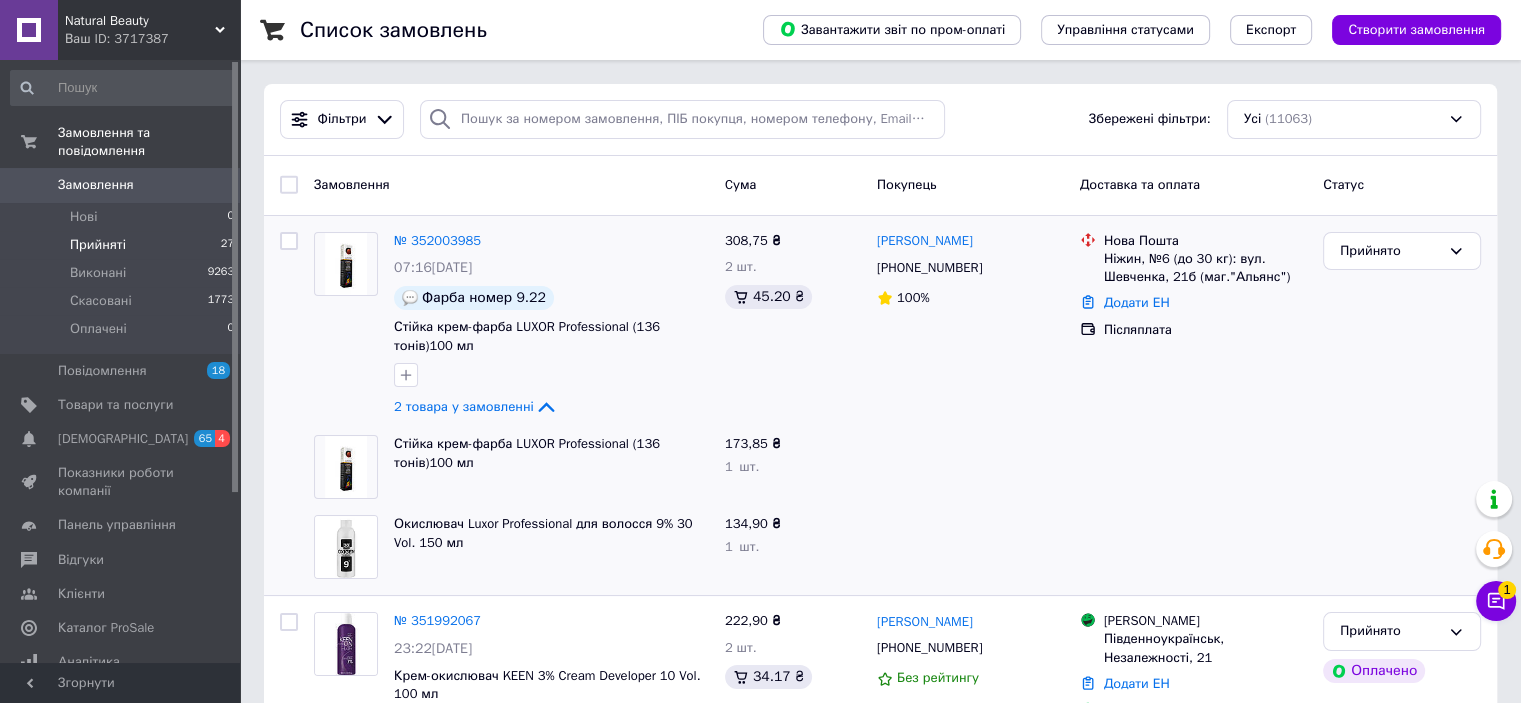 click on "Прийняті" at bounding box center [98, 245] 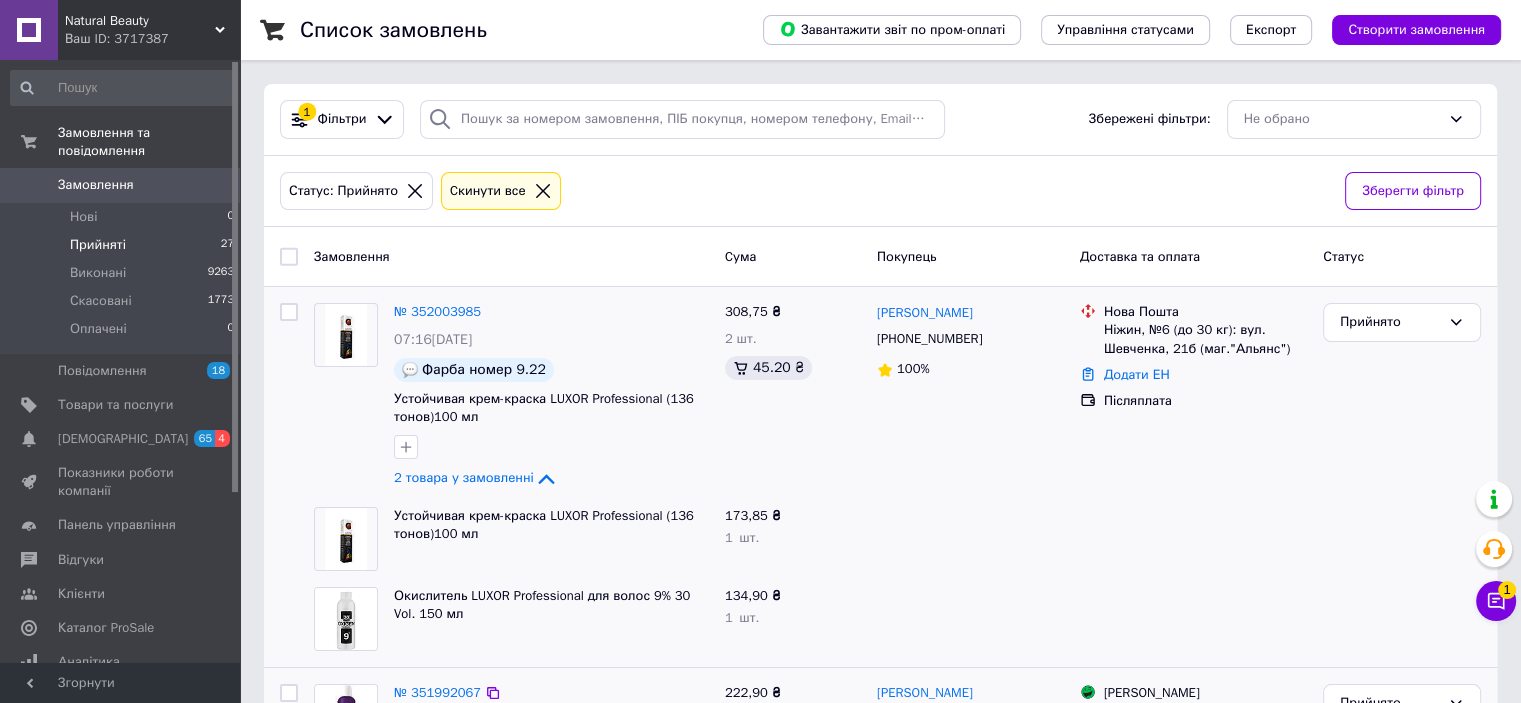 scroll, scrollTop: 333, scrollLeft: 0, axis: vertical 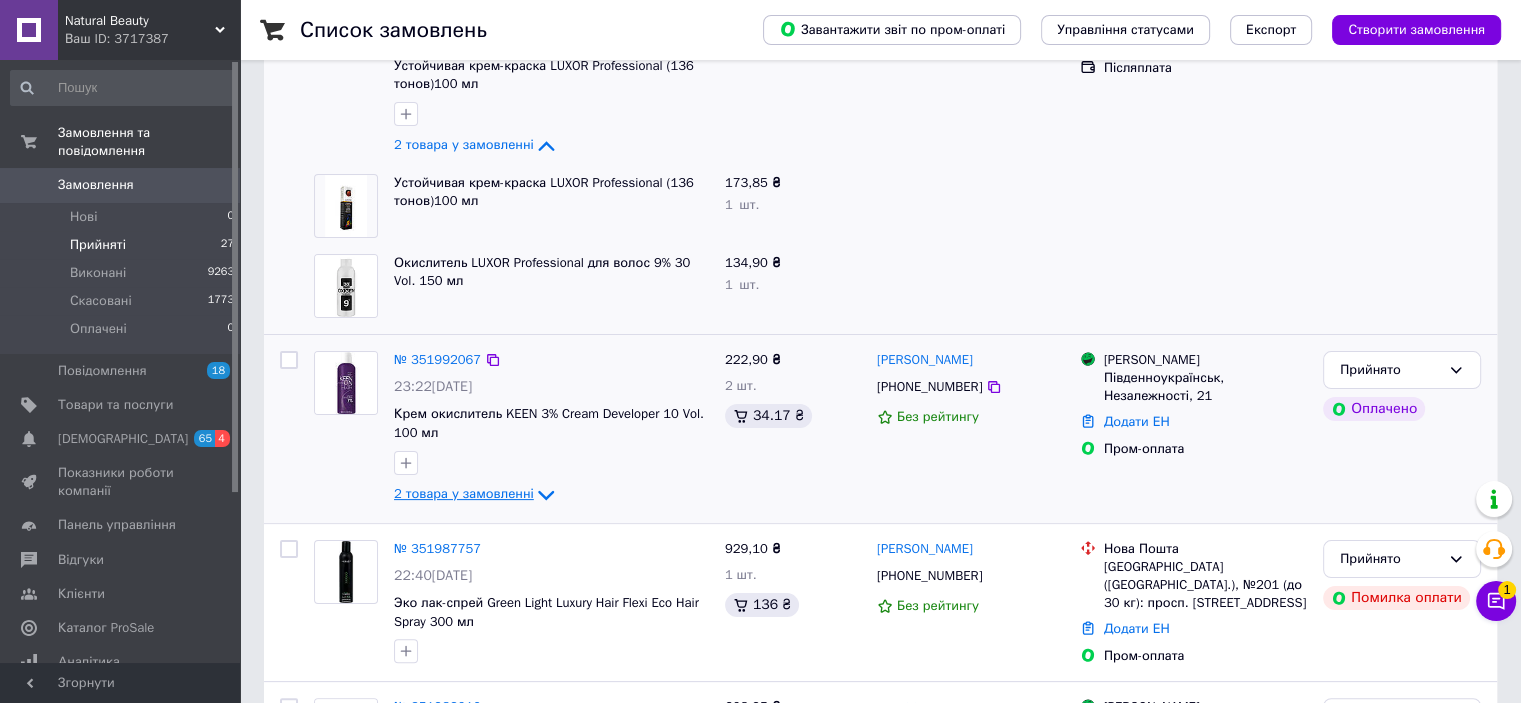 click on "2 товара у замовленні" at bounding box center (464, 493) 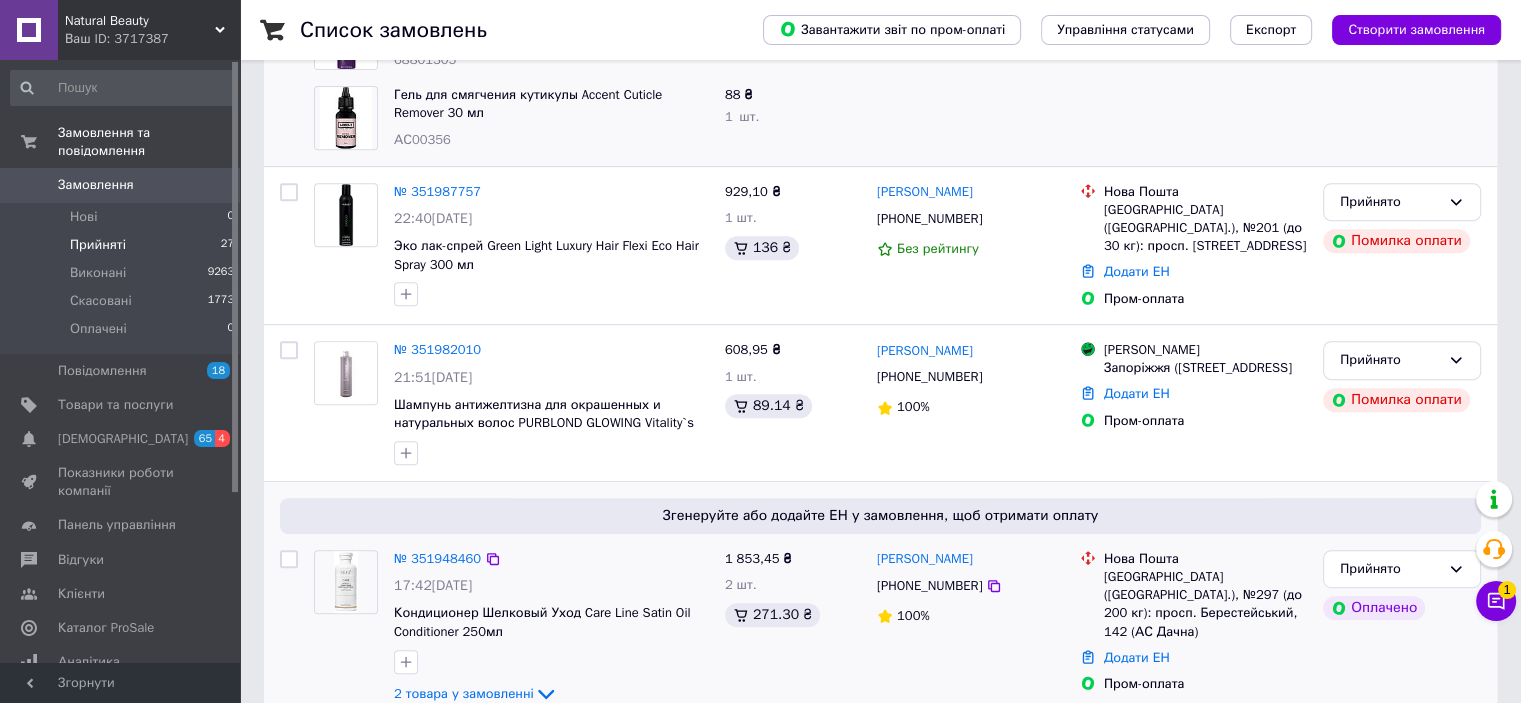 scroll, scrollTop: 1000, scrollLeft: 0, axis: vertical 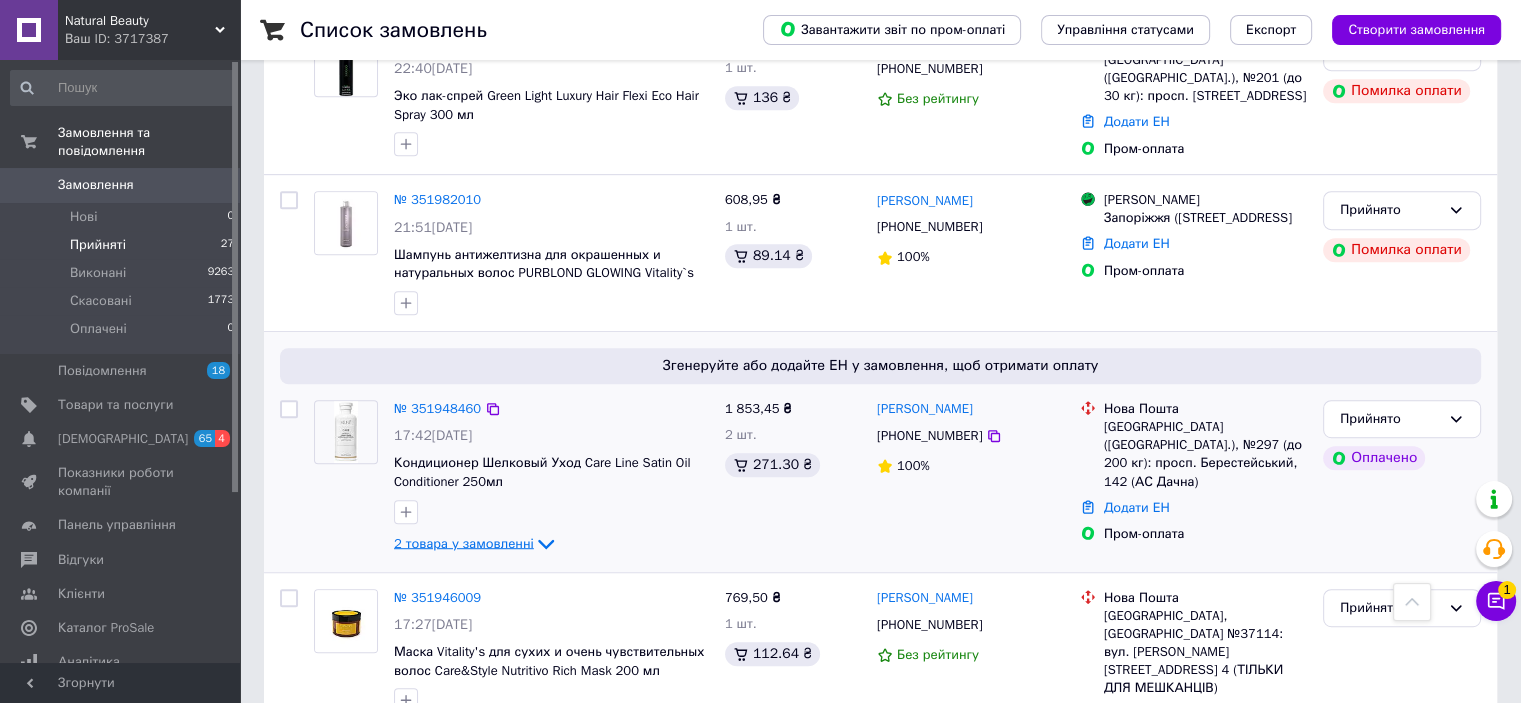 click on "2 товара у замовленні" at bounding box center [464, 542] 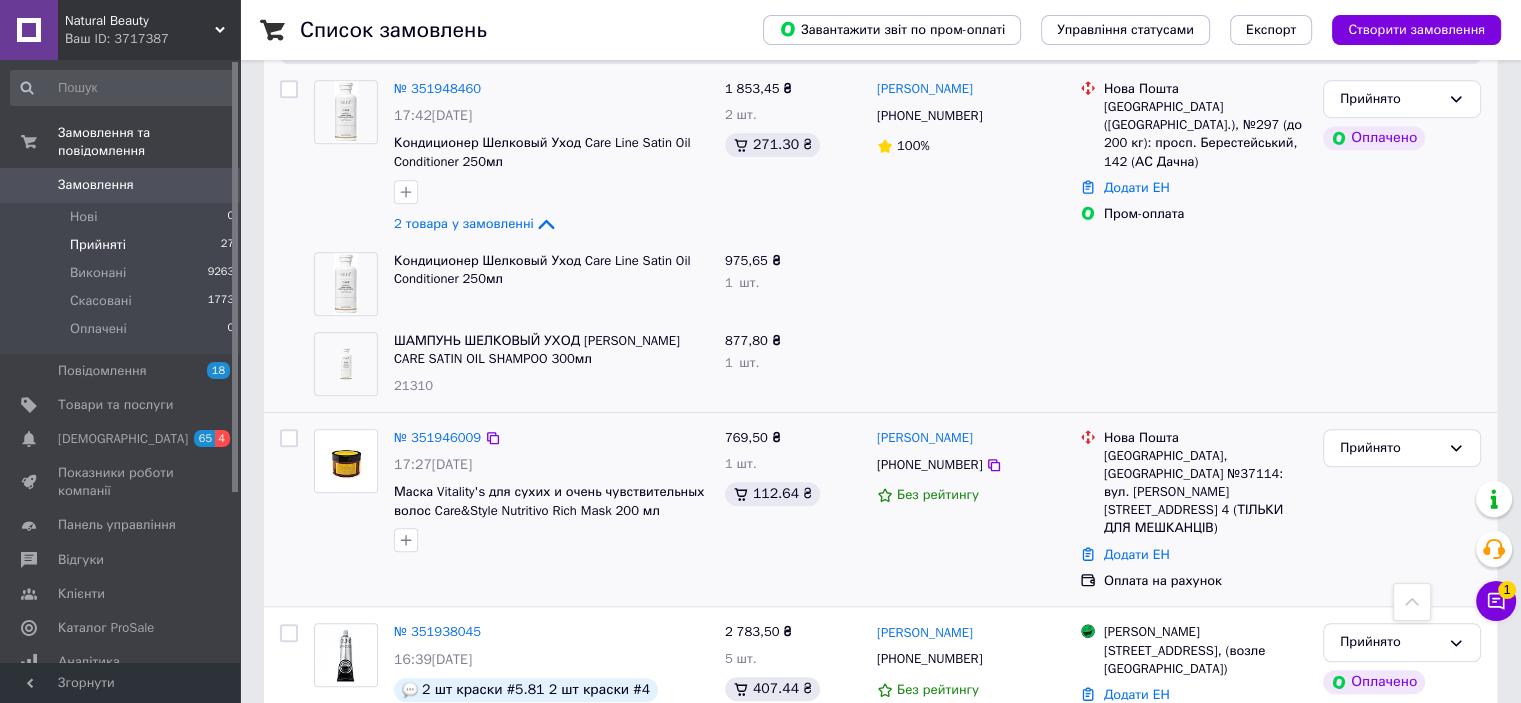 scroll, scrollTop: 1333, scrollLeft: 0, axis: vertical 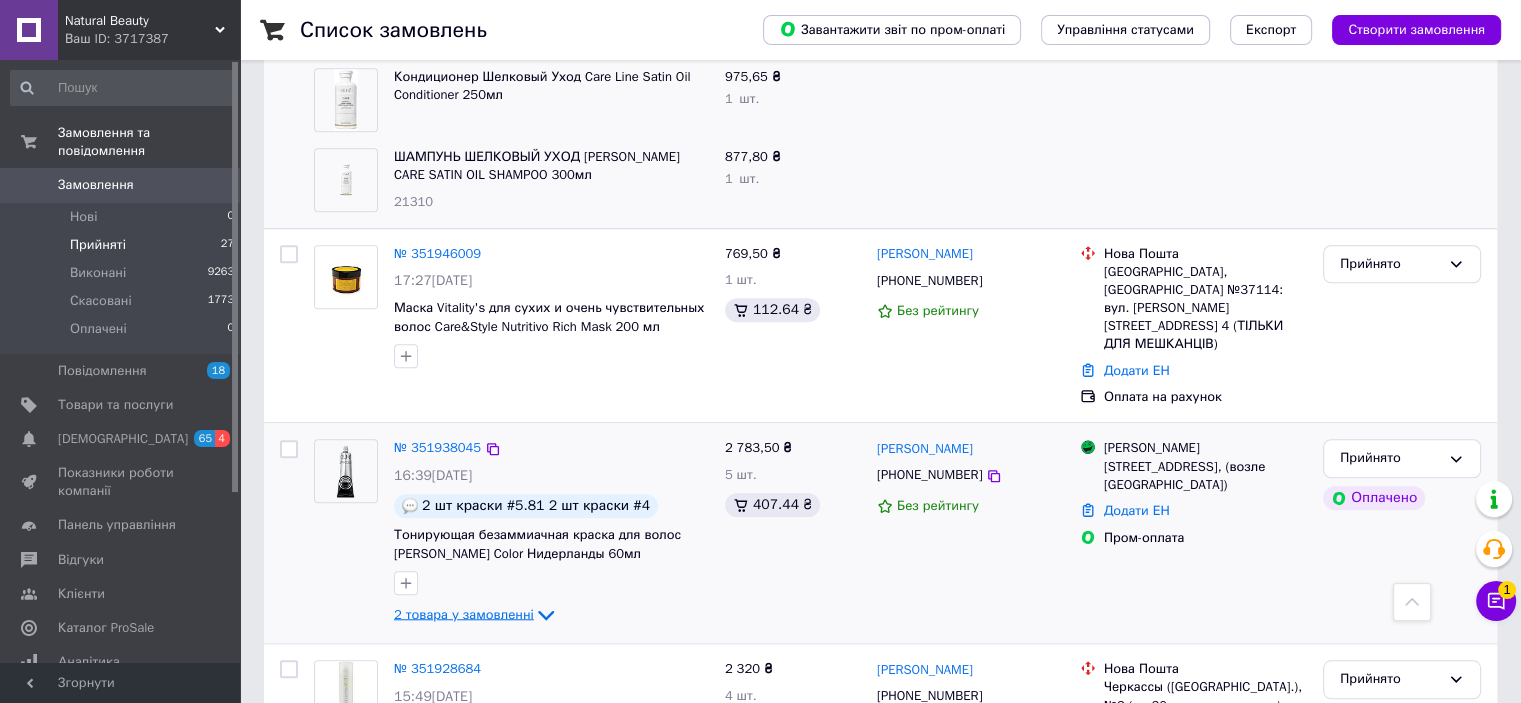 click on "2 товара у замовленні" at bounding box center [464, 614] 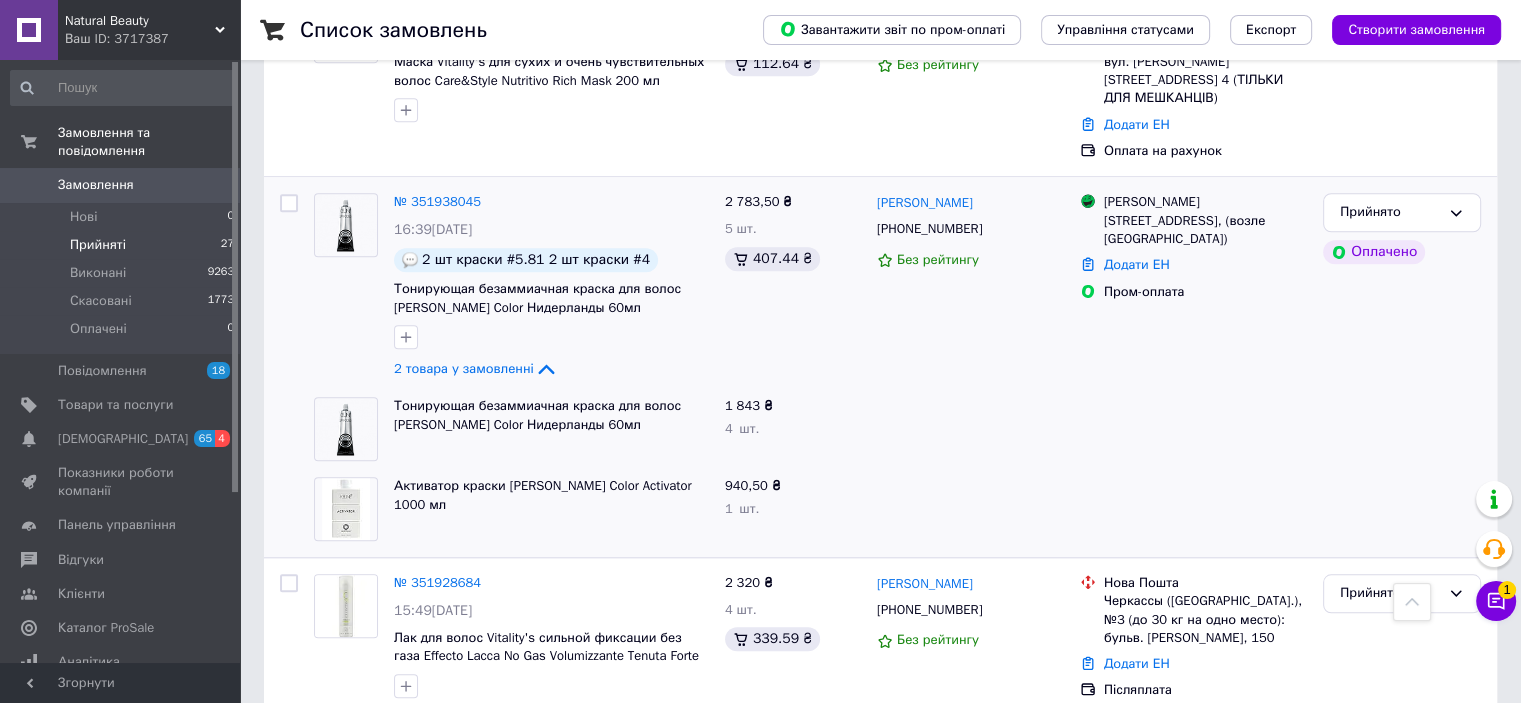 scroll, scrollTop: 1674, scrollLeft: 0, axis: vertical 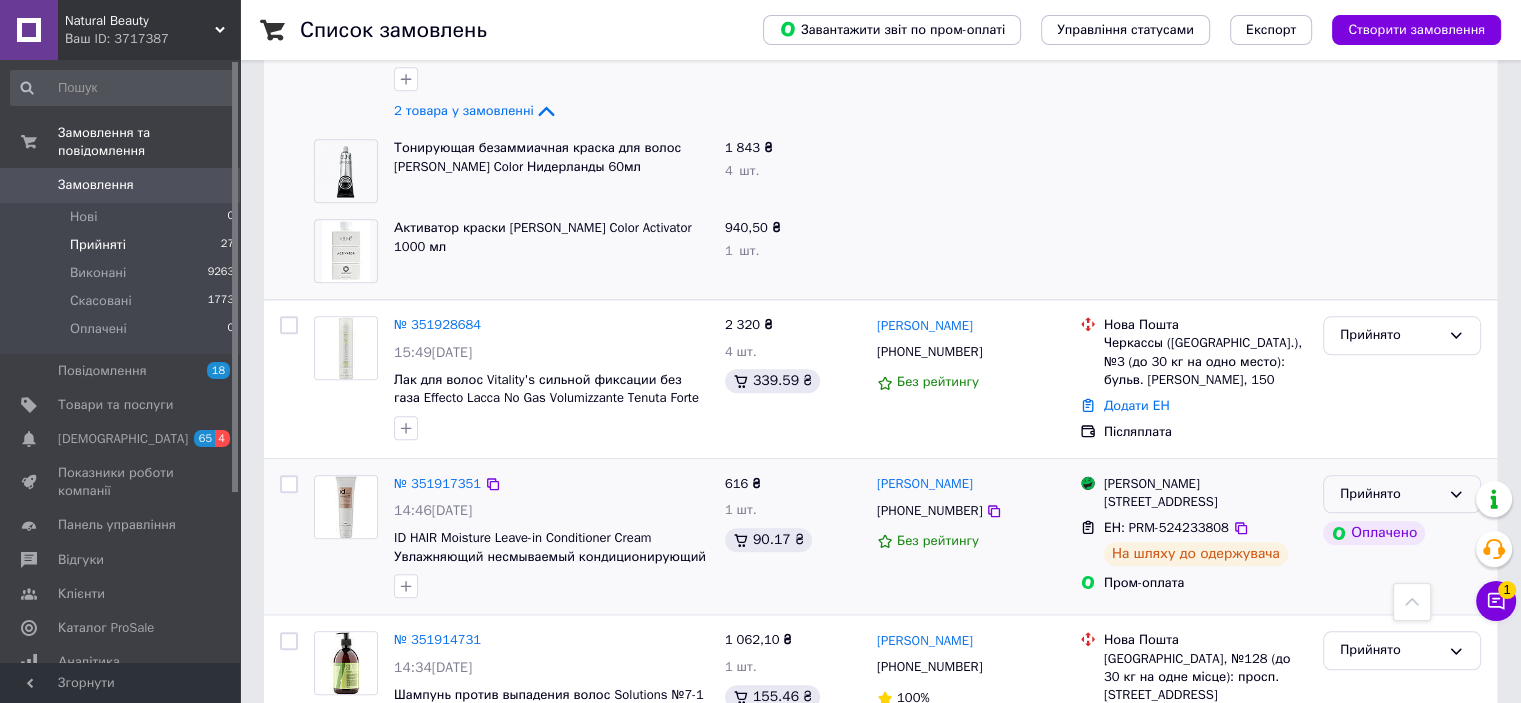 click on "Прийнято" at bounding box center [1390, 494] 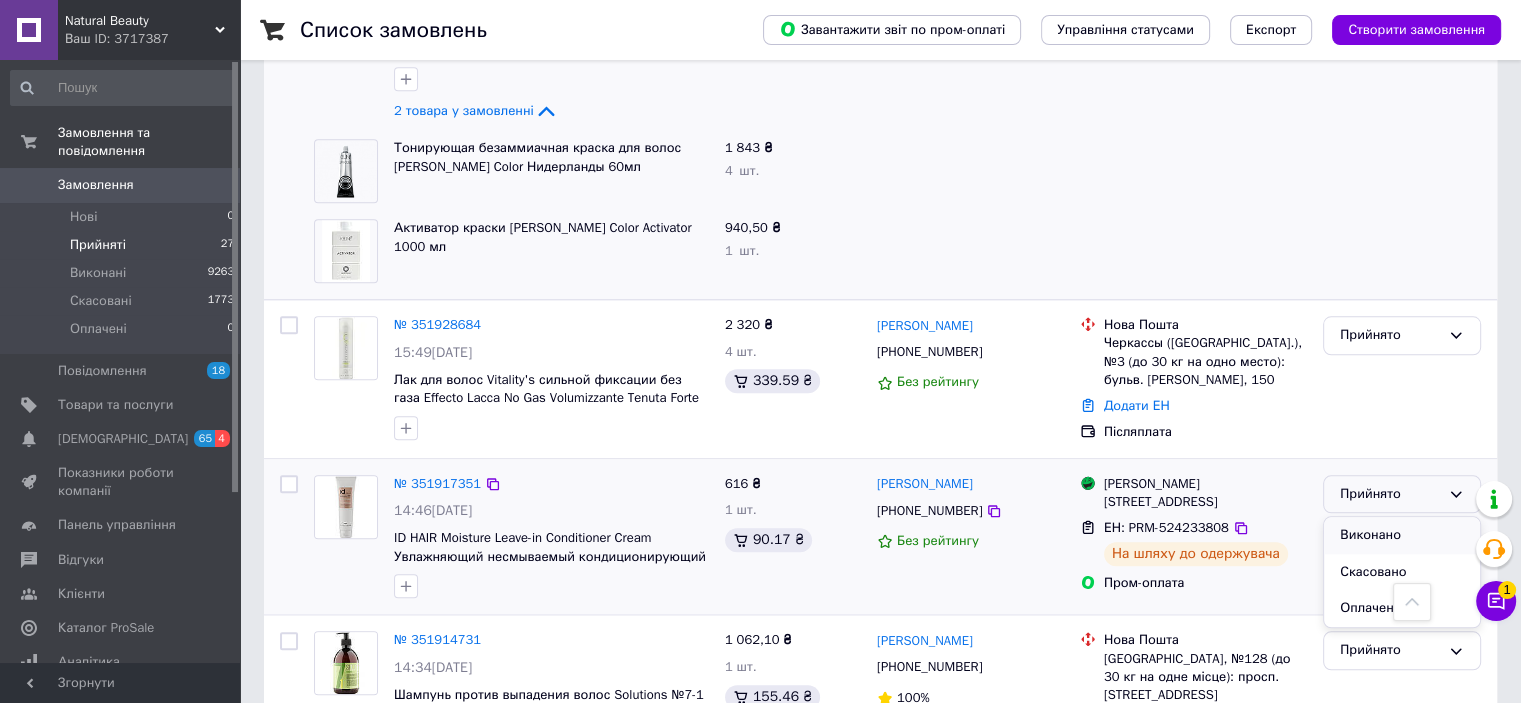 click on "Виконано" at bounding box center [1402, 535] 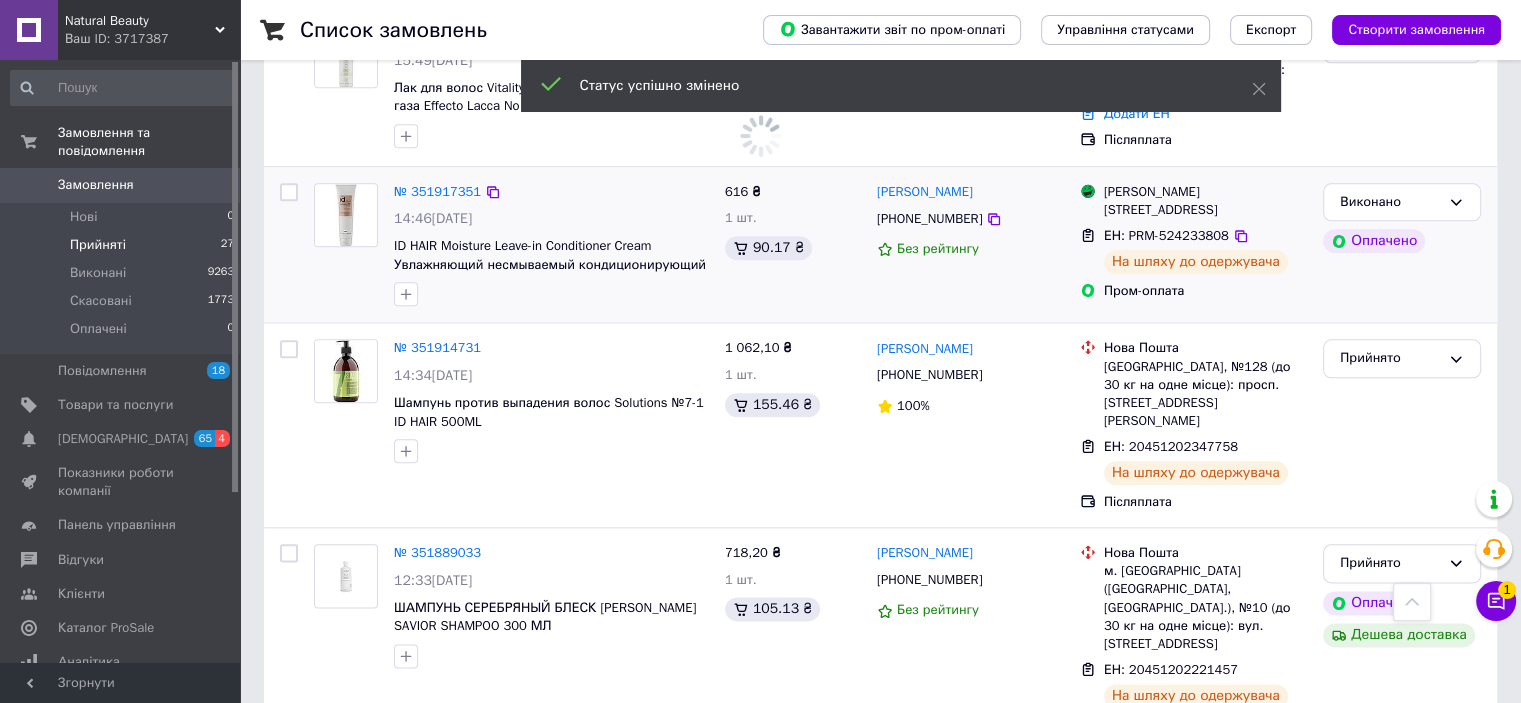 scroll, scrollTop: 2324, scrollLeft: 0, axis: vertical 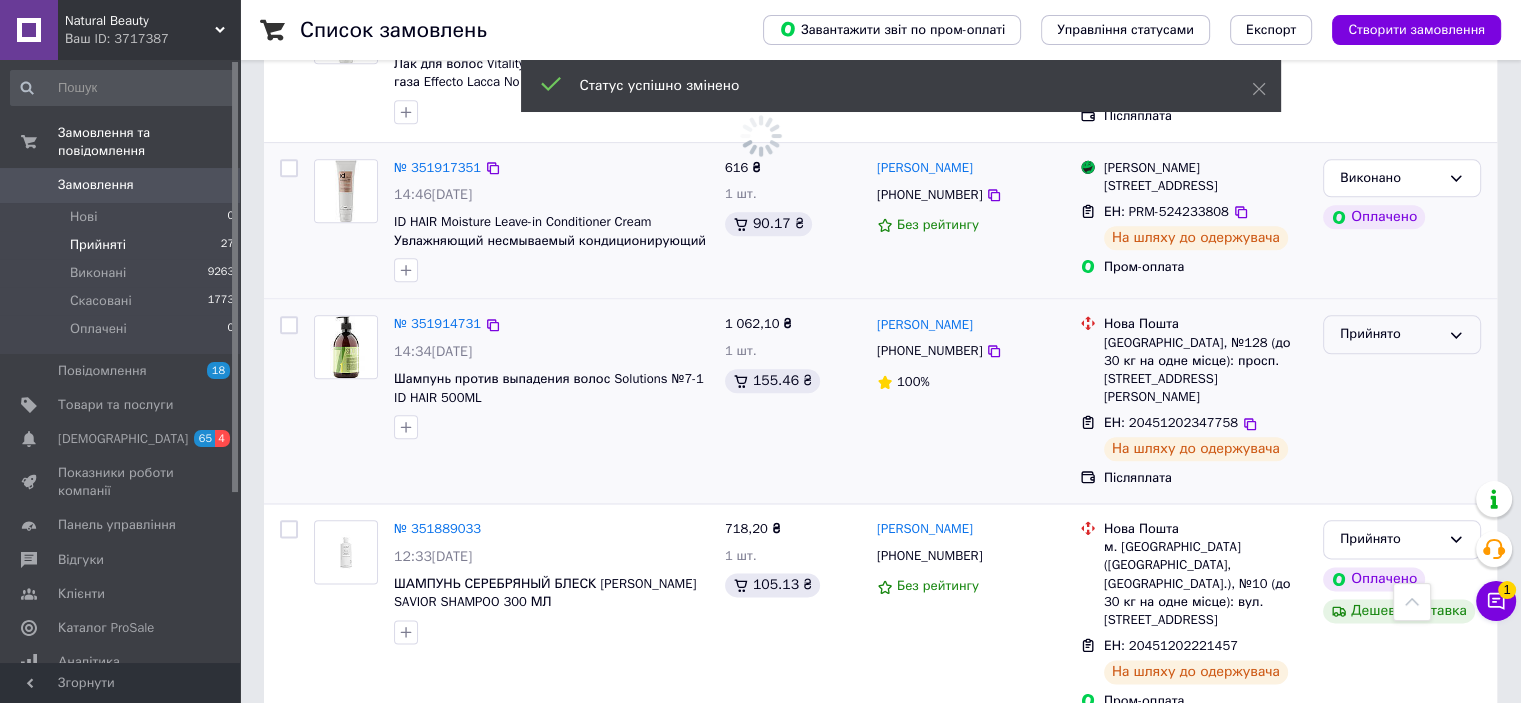 click 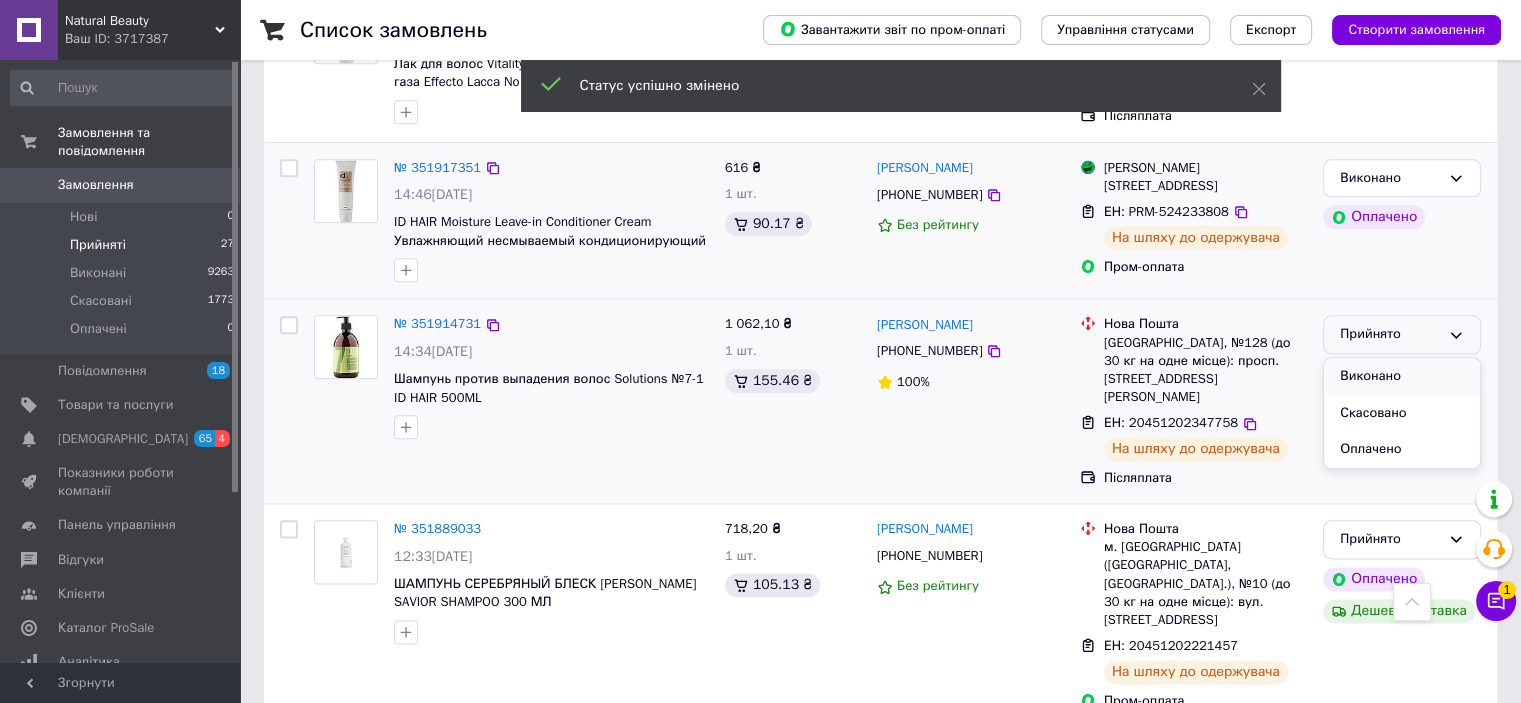 click on "Виконано" at bounding box center [1402, 376] 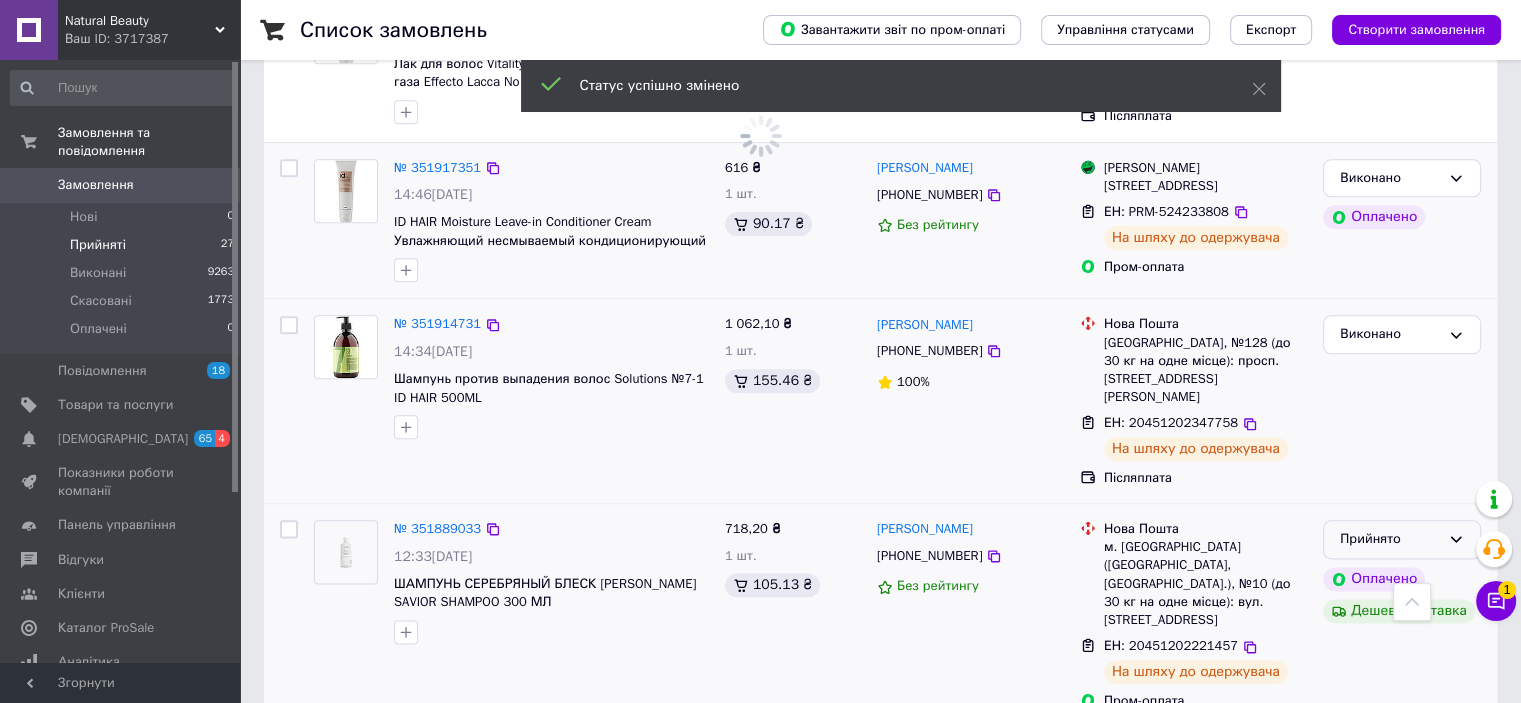 drag, startPoint x: 1369, startPoint y: 515, endPoint x: 1360, endPoint y: 527, distance: 15 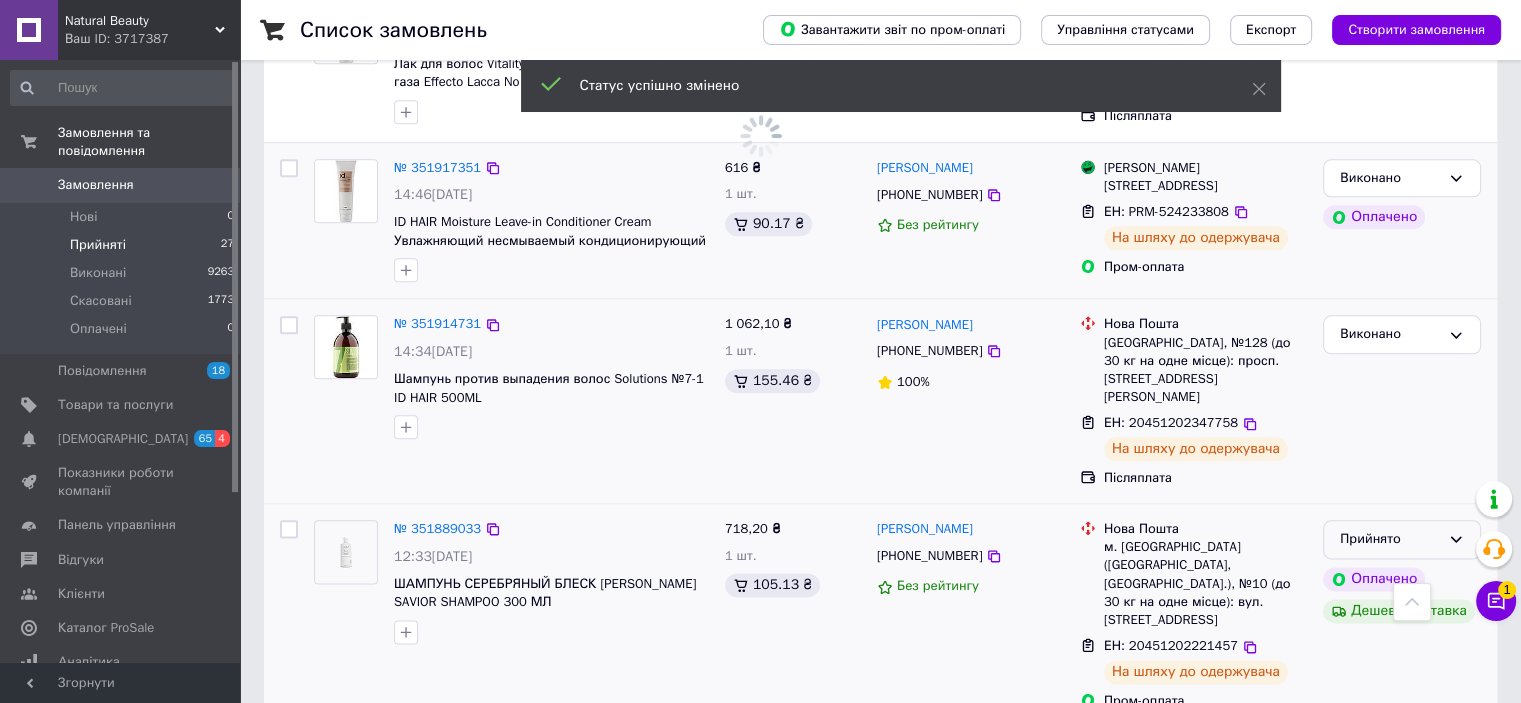 click on "Прийнято" at bounding box center (1390, 539) 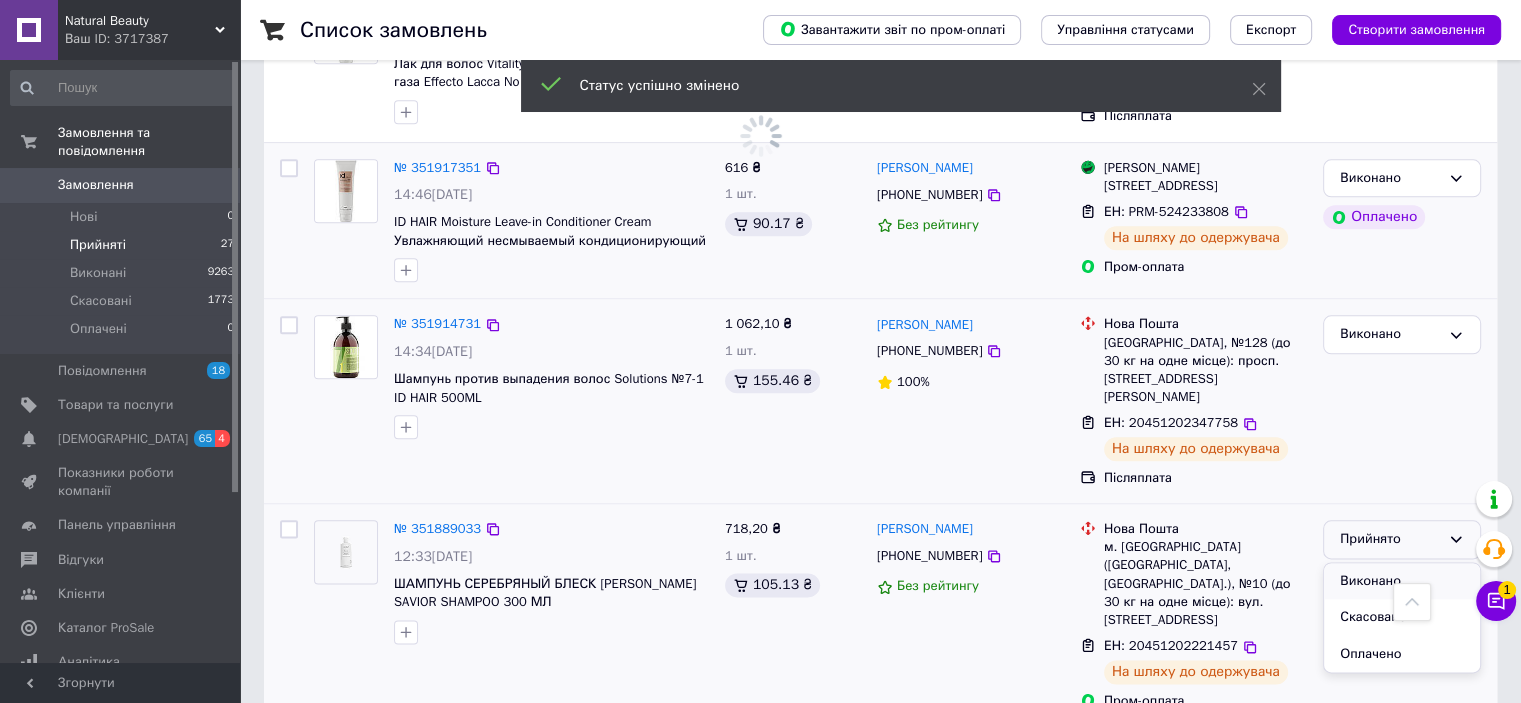 click on "Виконано" at bounding box center (1402, 581) 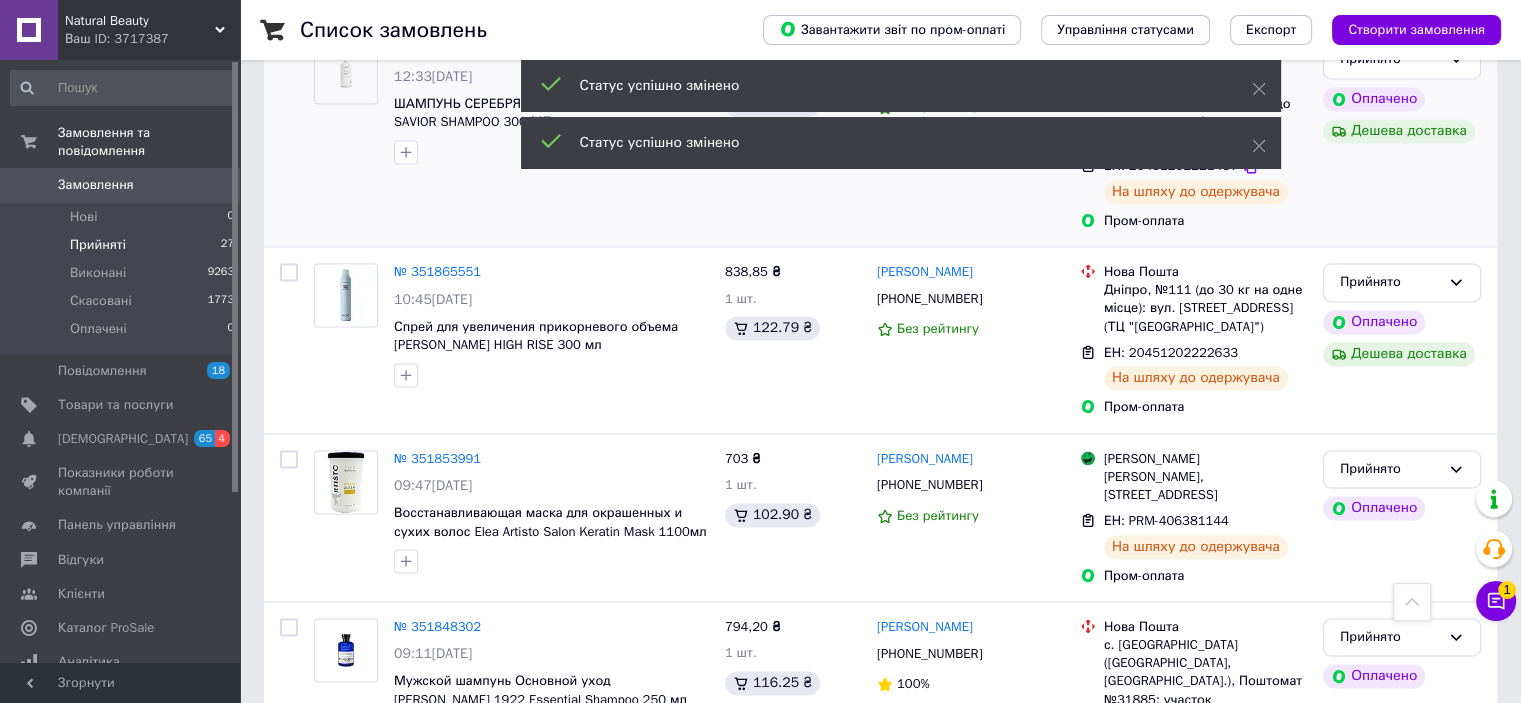 scroll, scrollTop: 2810, scrollLeft: 0, axis: vertical 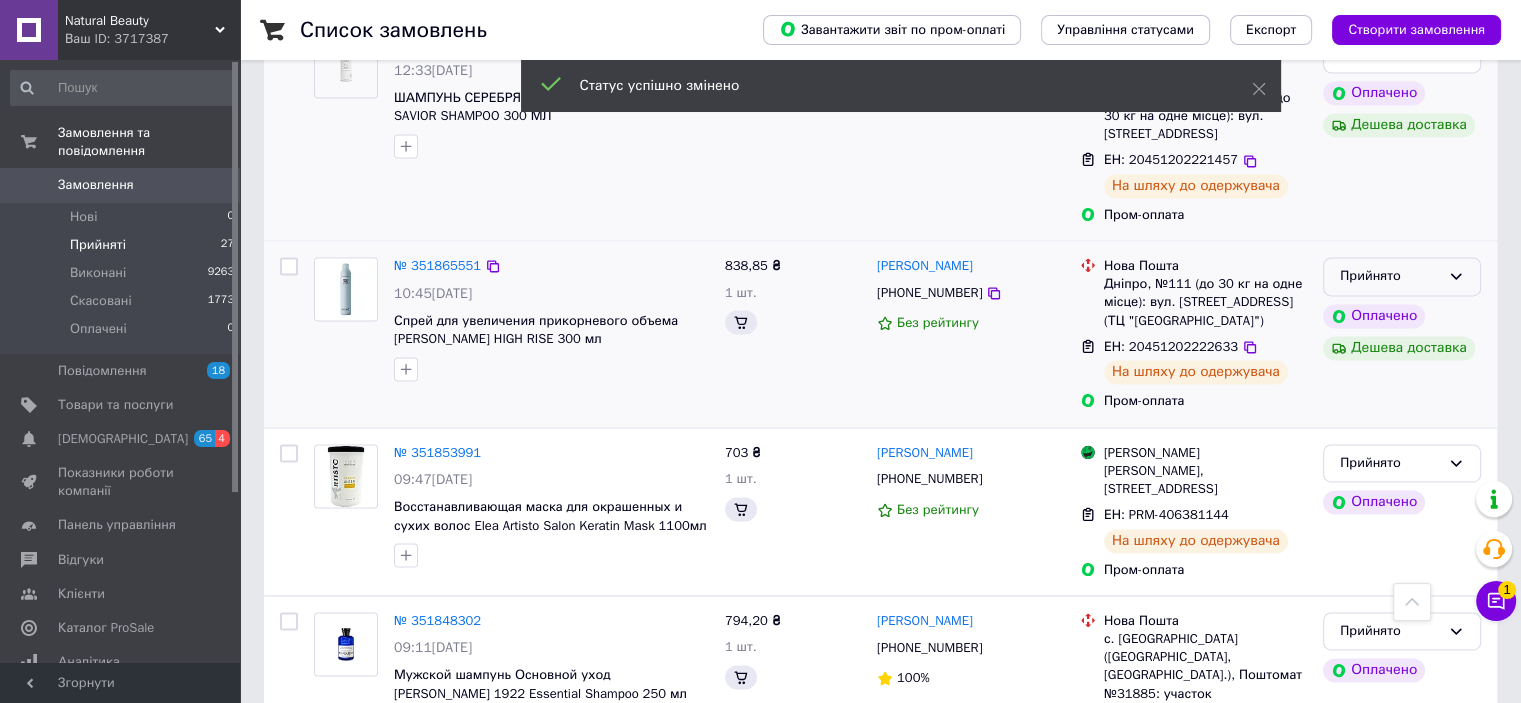 click 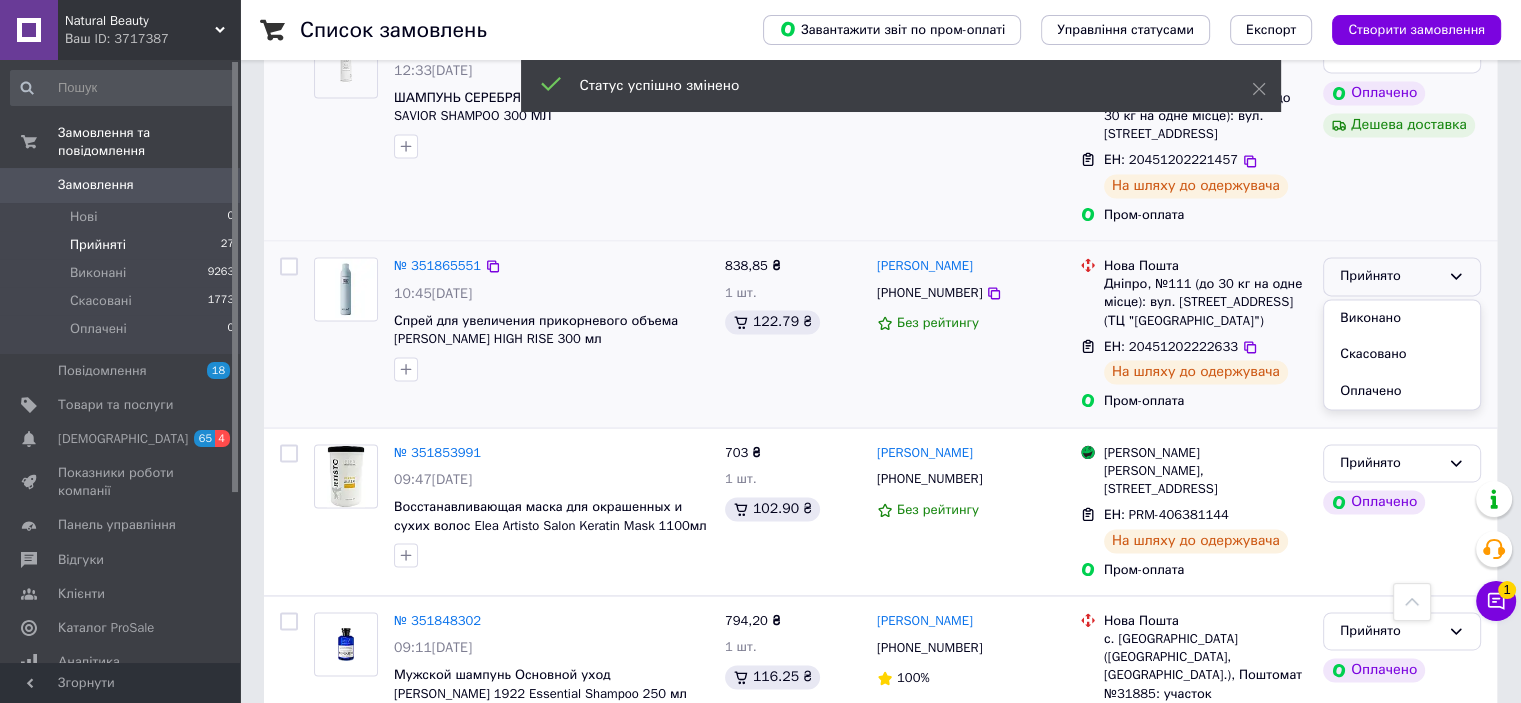 drag, startPoint x: 1433, startPoint y: 268, endPoint x: 1418, endPoint y: 343, distance: 76.48529 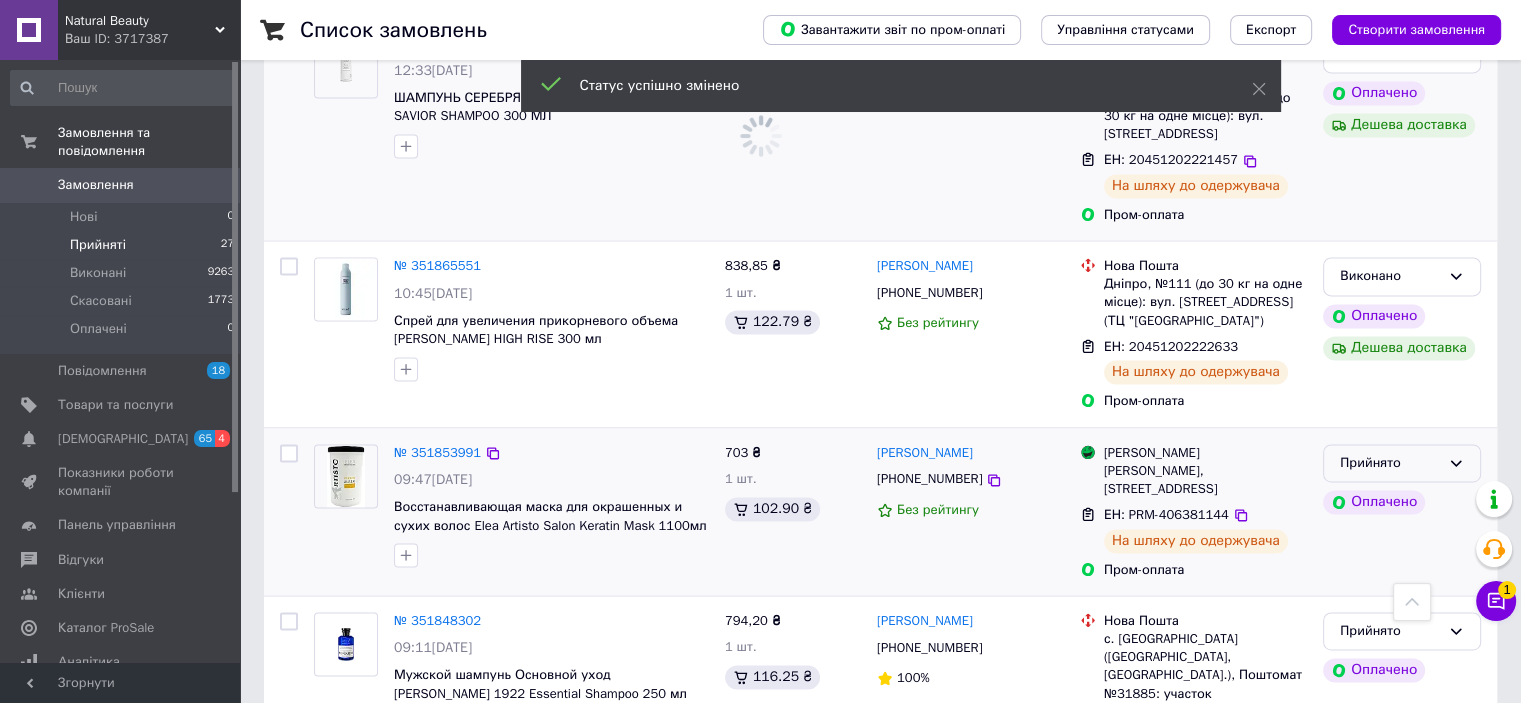 click on "Прийнято" at bounding box center [1390, 463] 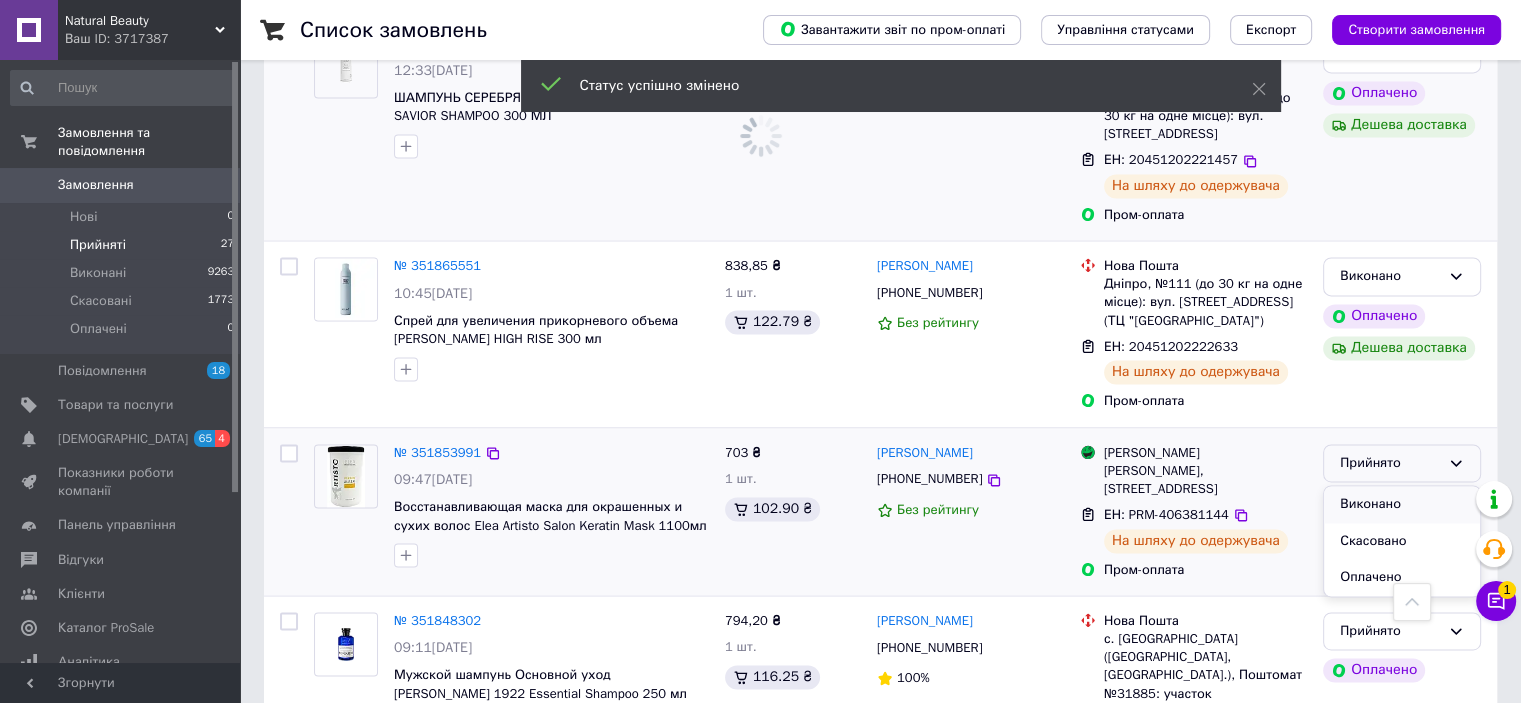 click on "Виконано" at bounding box center [1402, 504] 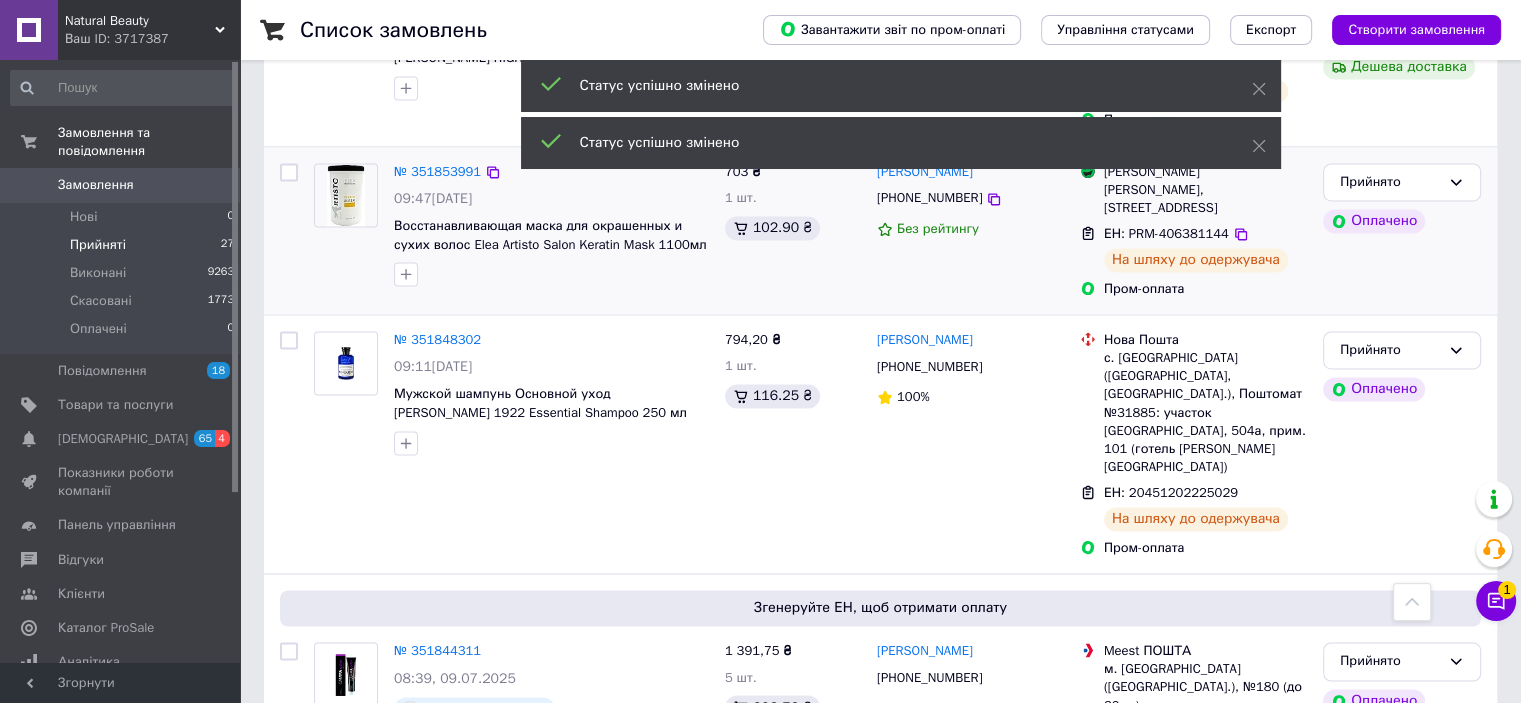 scroll, scrollTop: 3132, scrollLeft: 0, axis: vertical 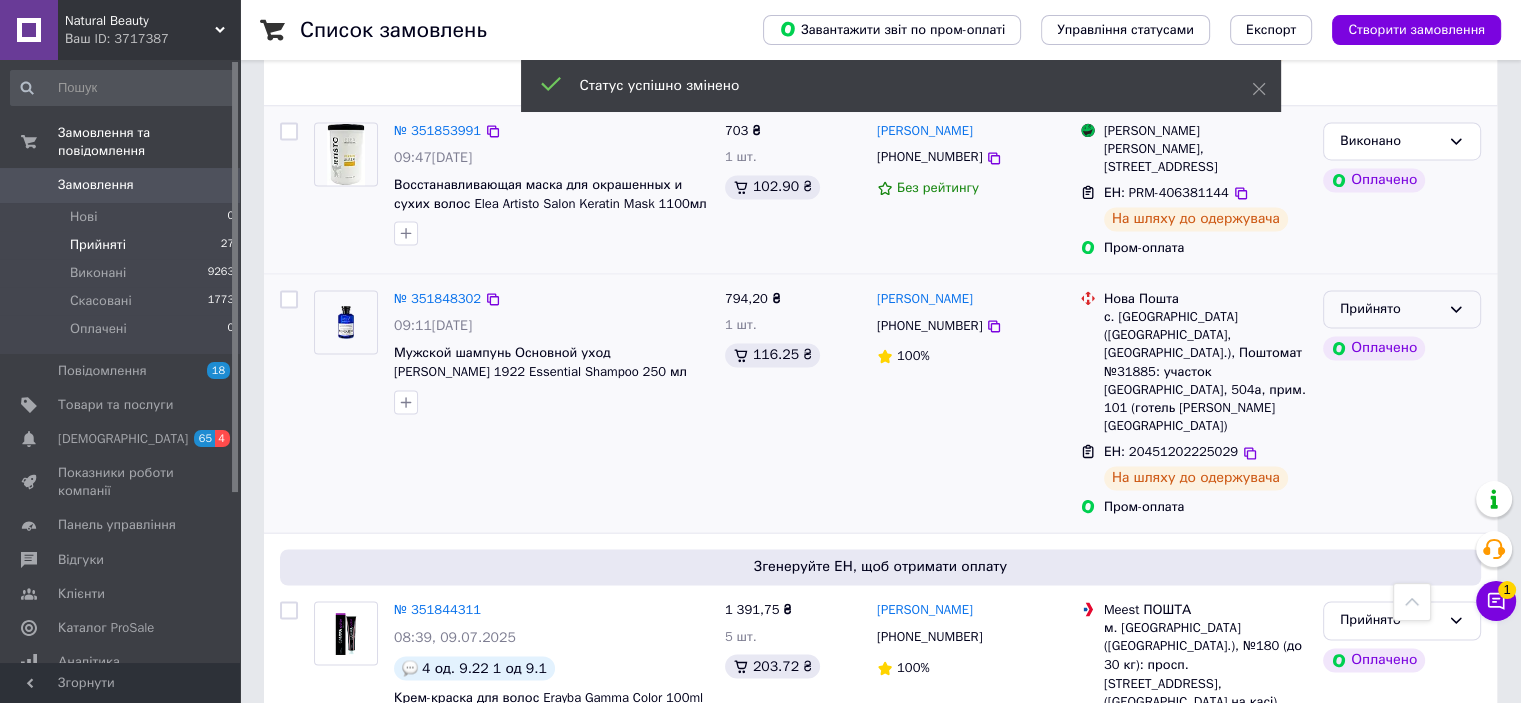 click on "Прийнято" at bounding box center (1402, 309) 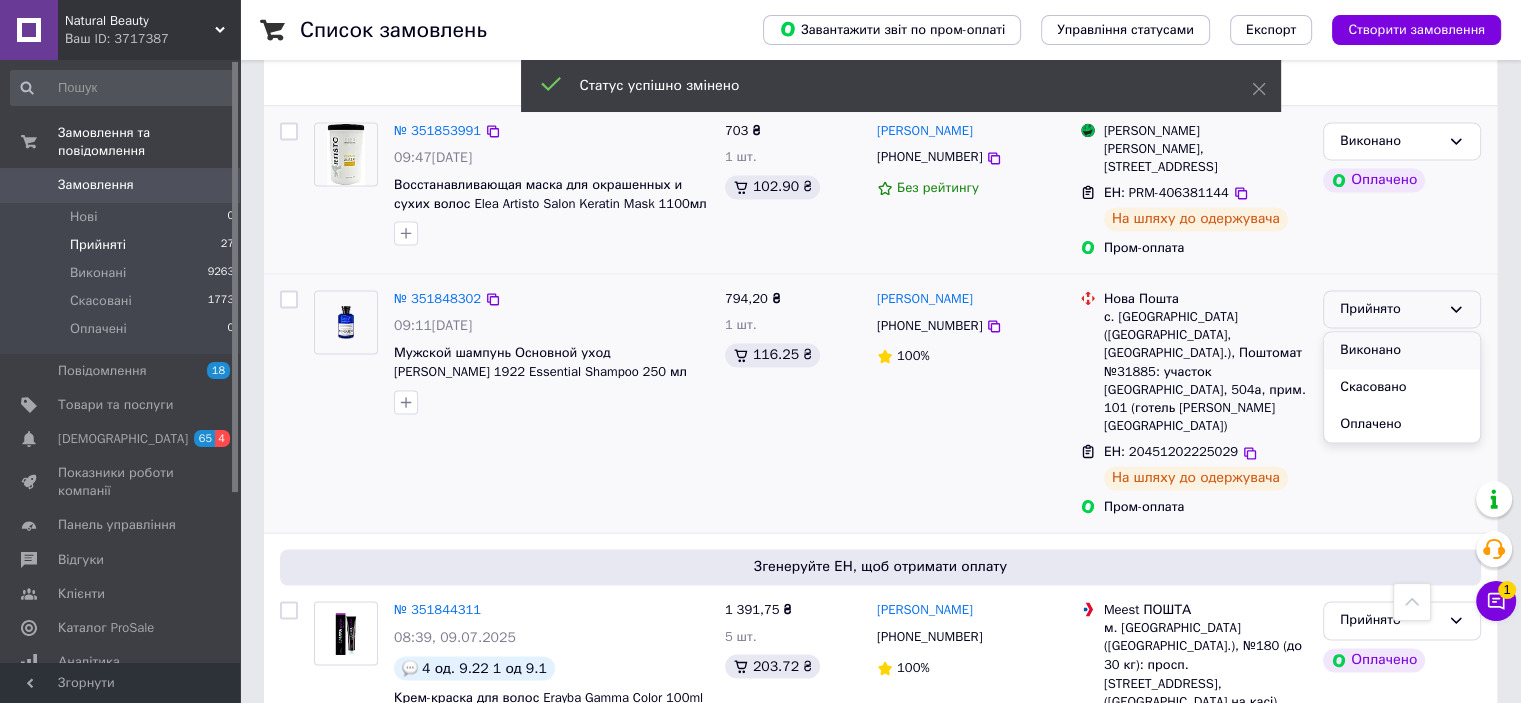 click on "Виконано" at bounding box center (1402, 350) 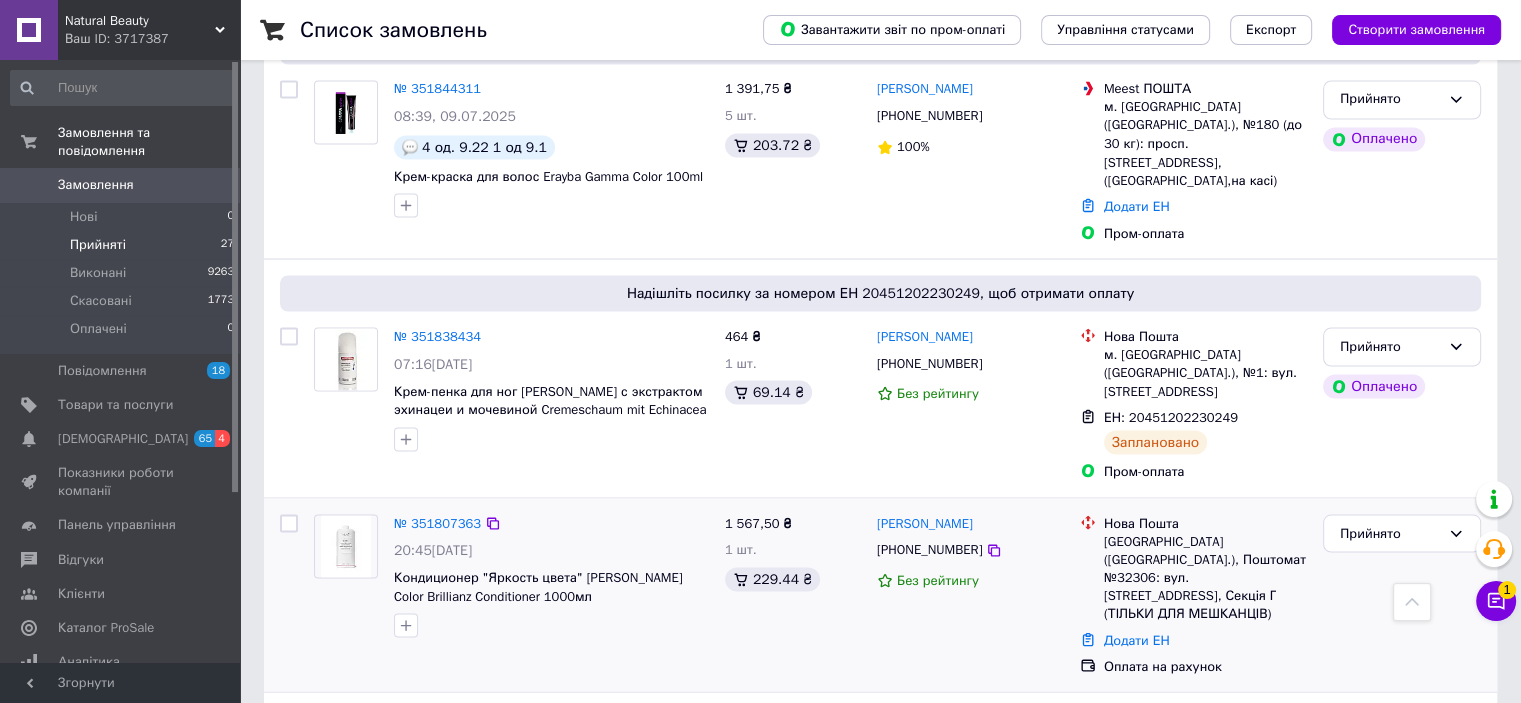 scroll, scrollTop: 3987, scrollLeft: 0, axis: vertical 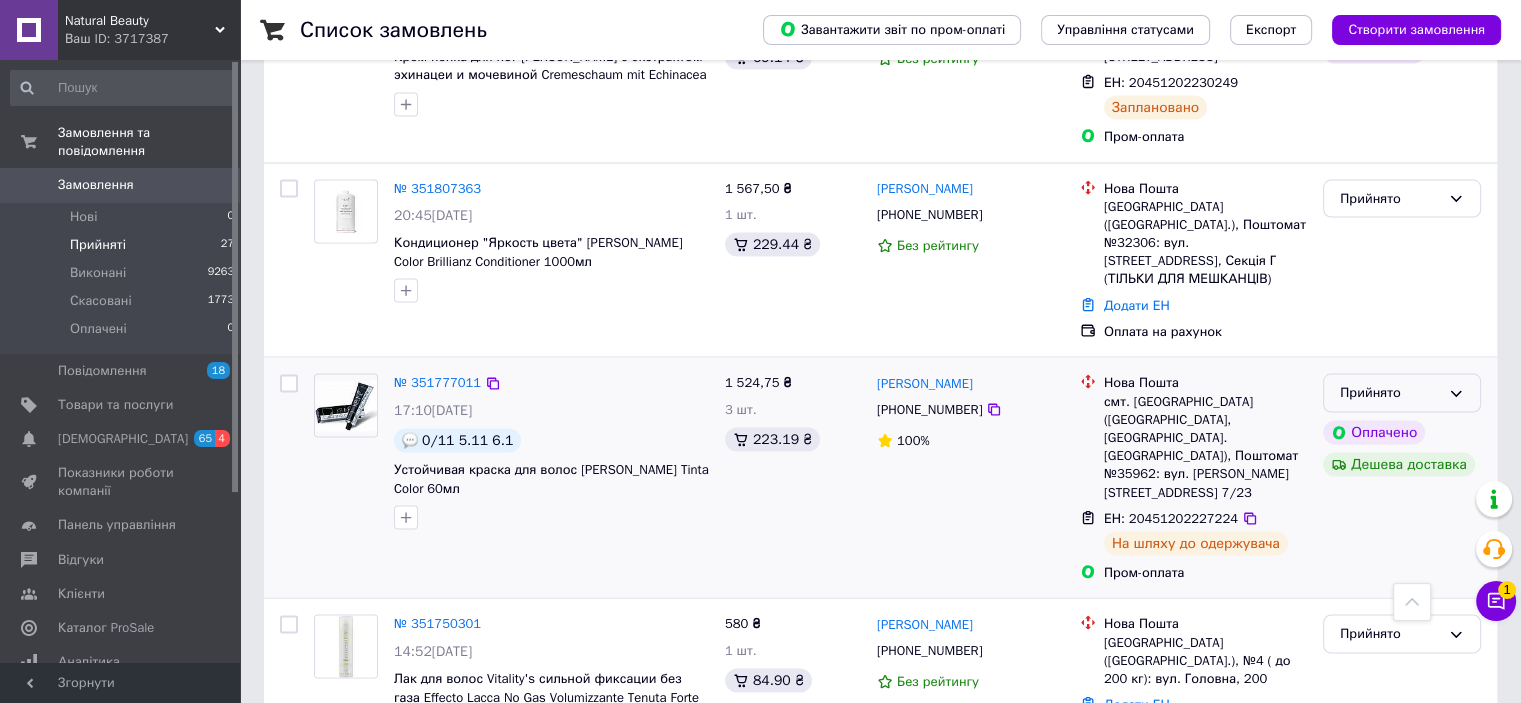 click on "Прийнято" at bounding box center [1402, 393] 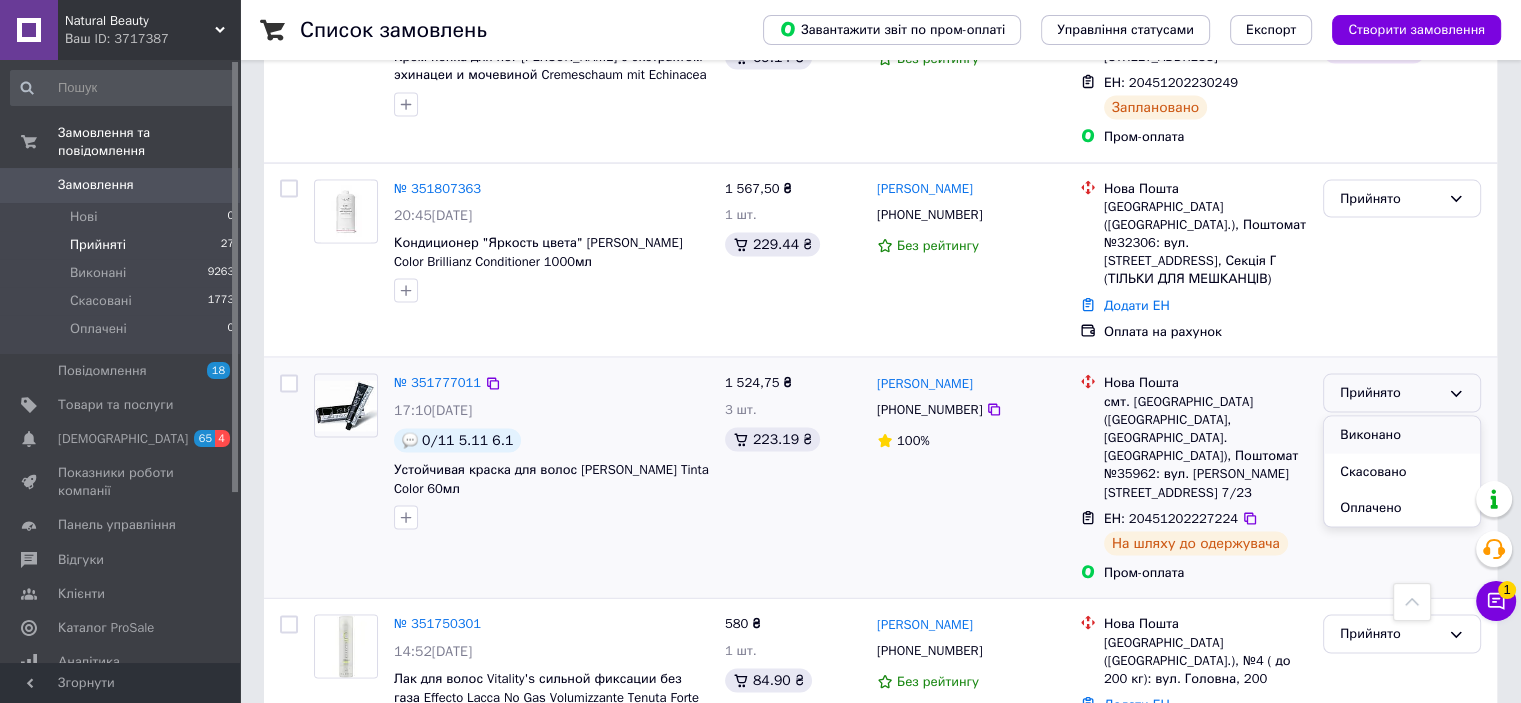 click on "Виконано" at bounding box center [1402, 435] 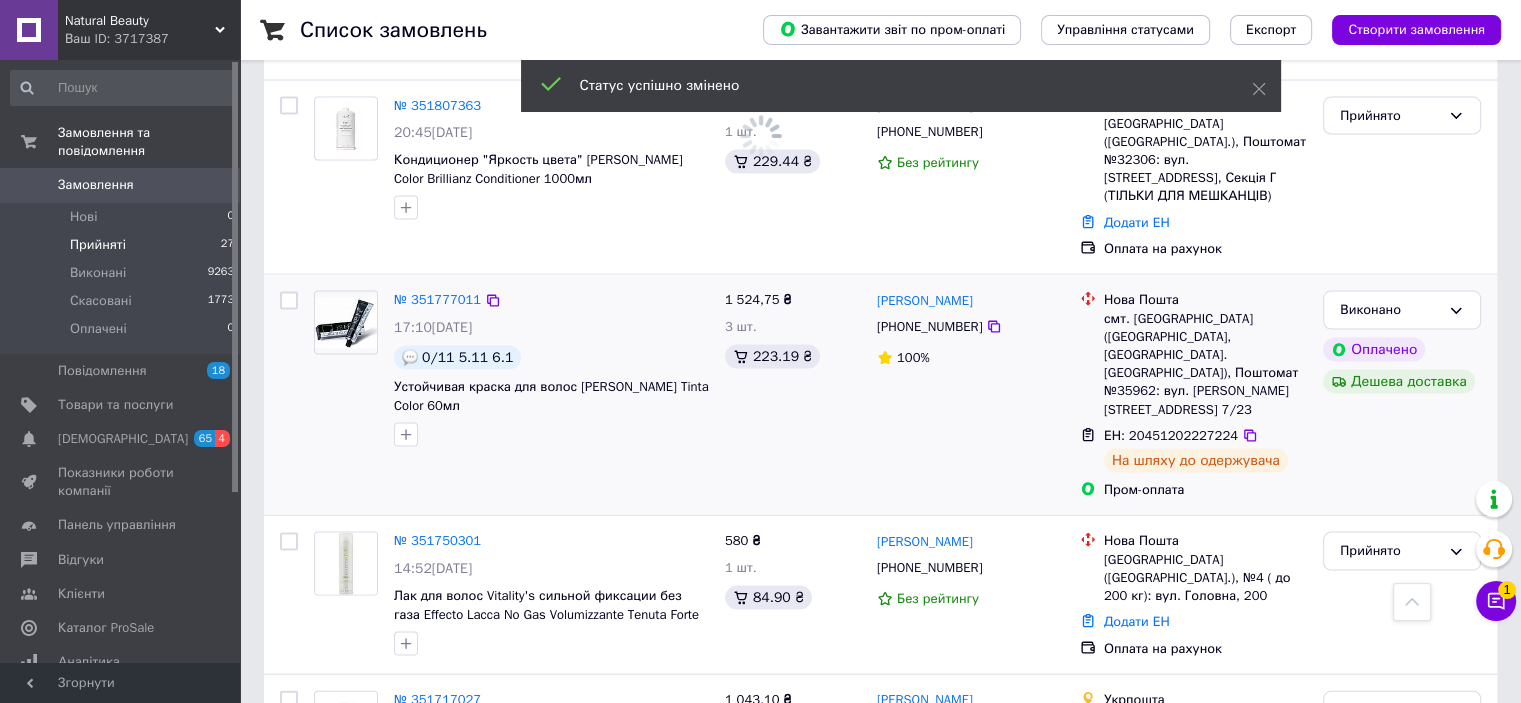 scroll, scrollTop: 4081, scrollLeft: 0, axis: vertical 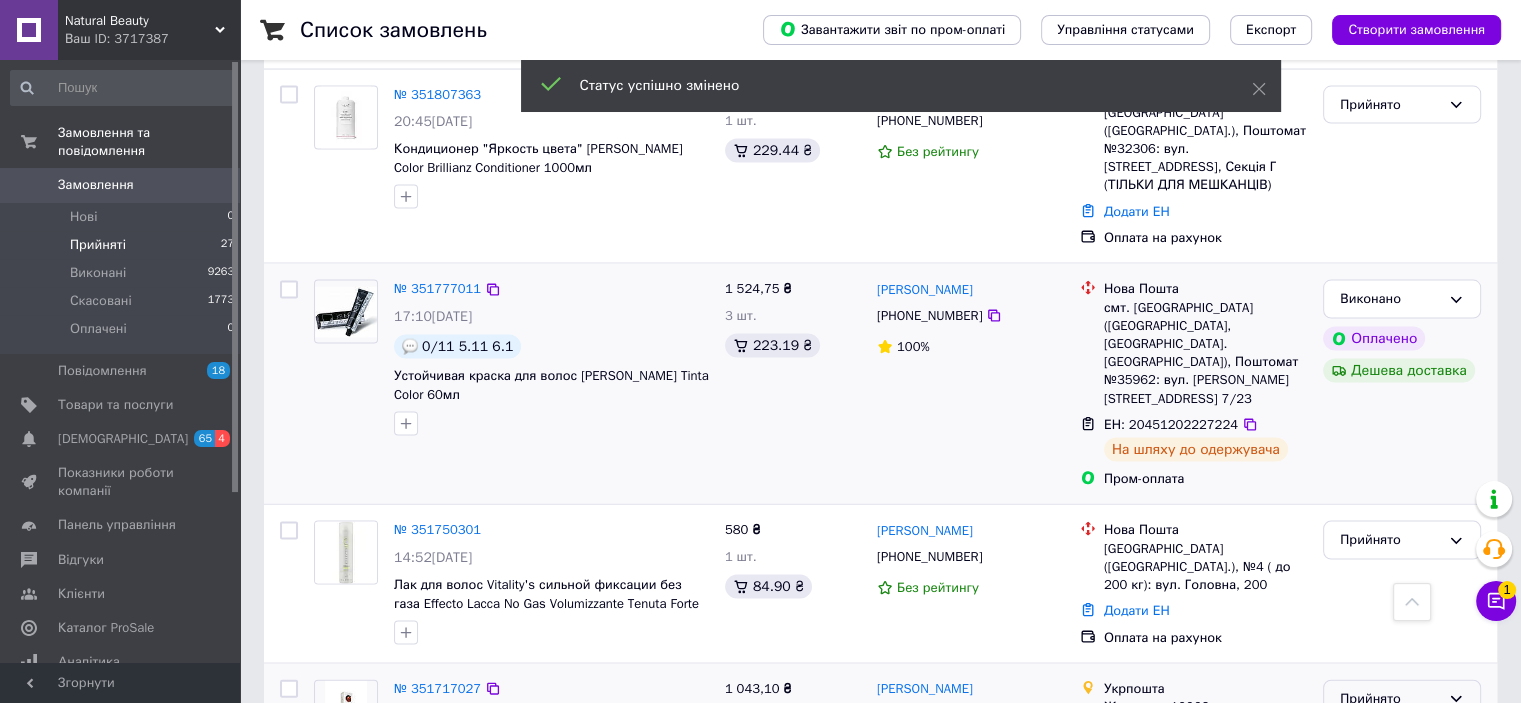 click on "Прийнято" at bounding box center (1402, 699) 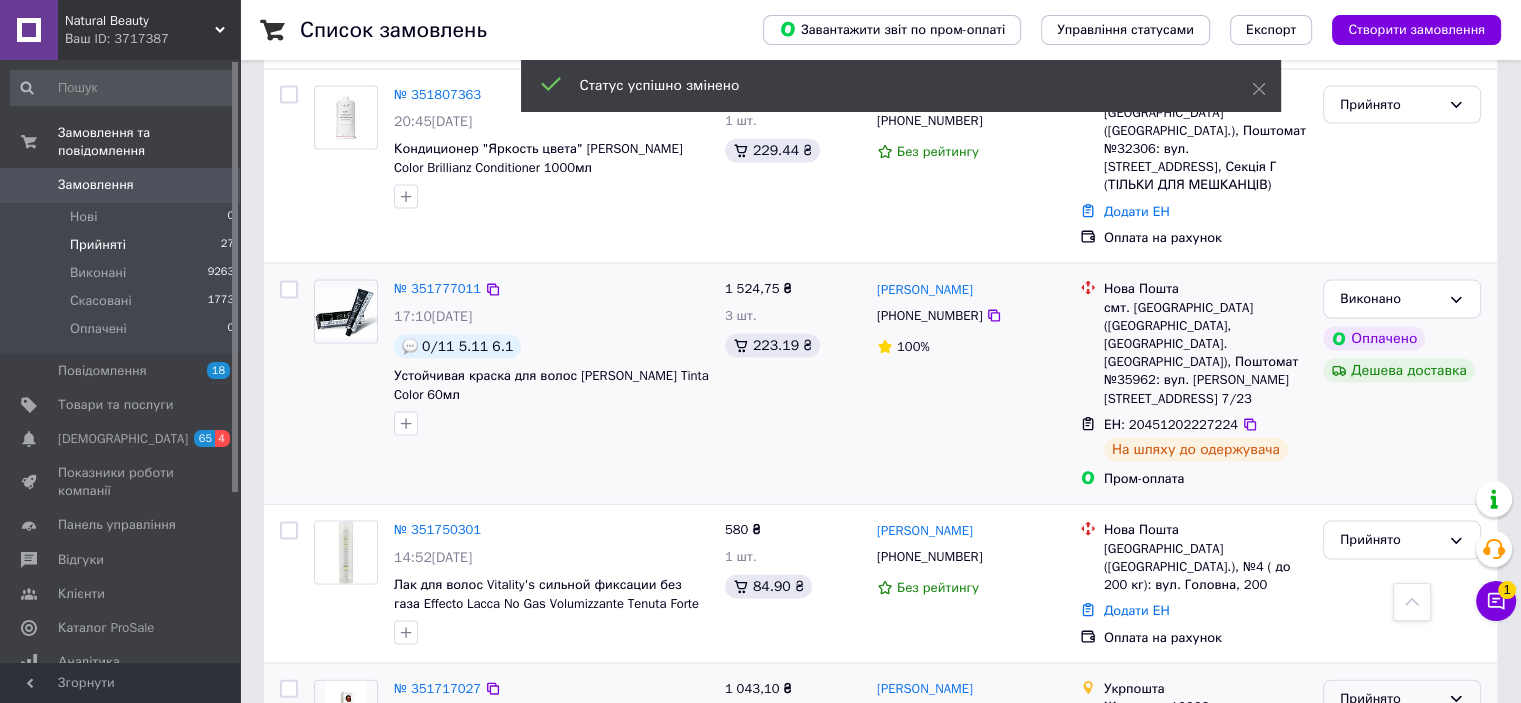 click on "Виконано" at bounding box center (1402, 741) 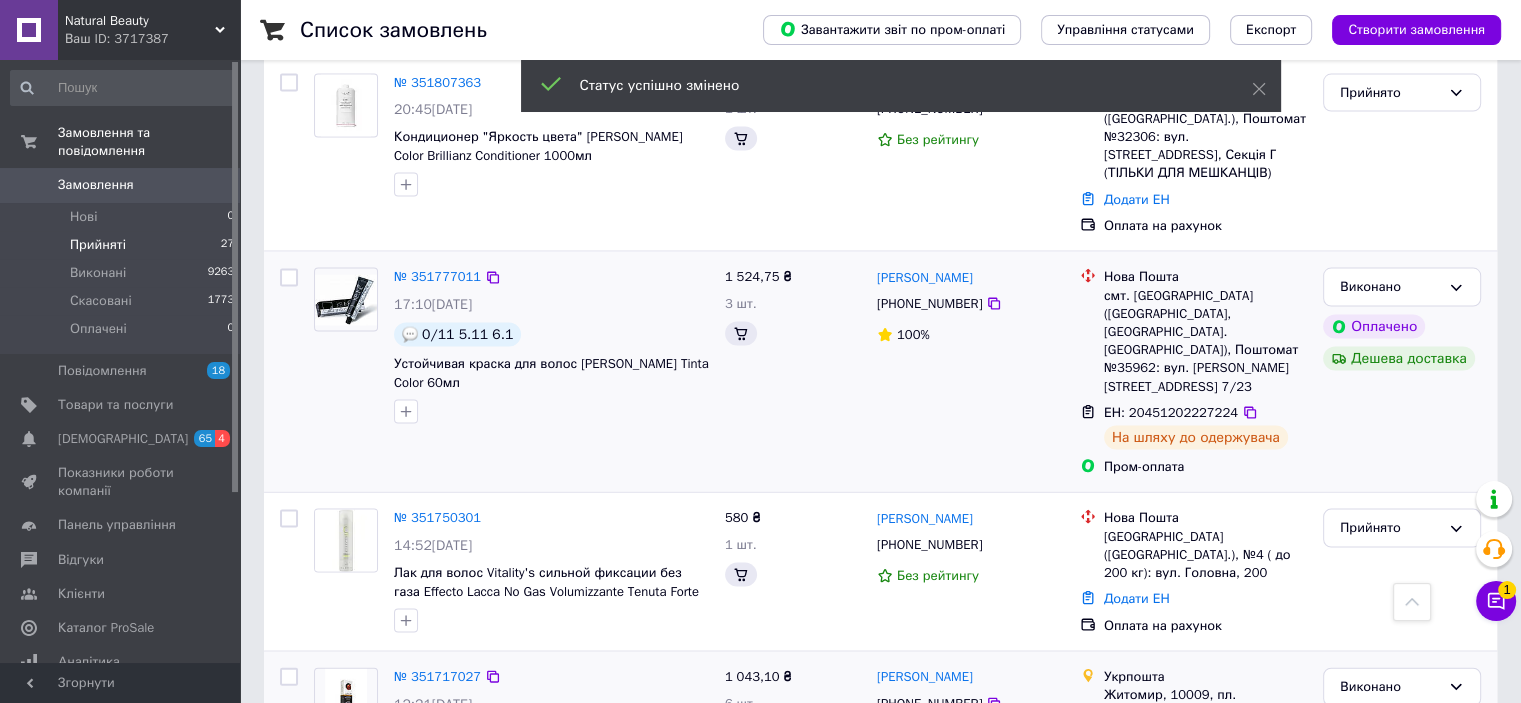 scroll, scrollTop: 4158, scrollLeft: 0, axis: vertical 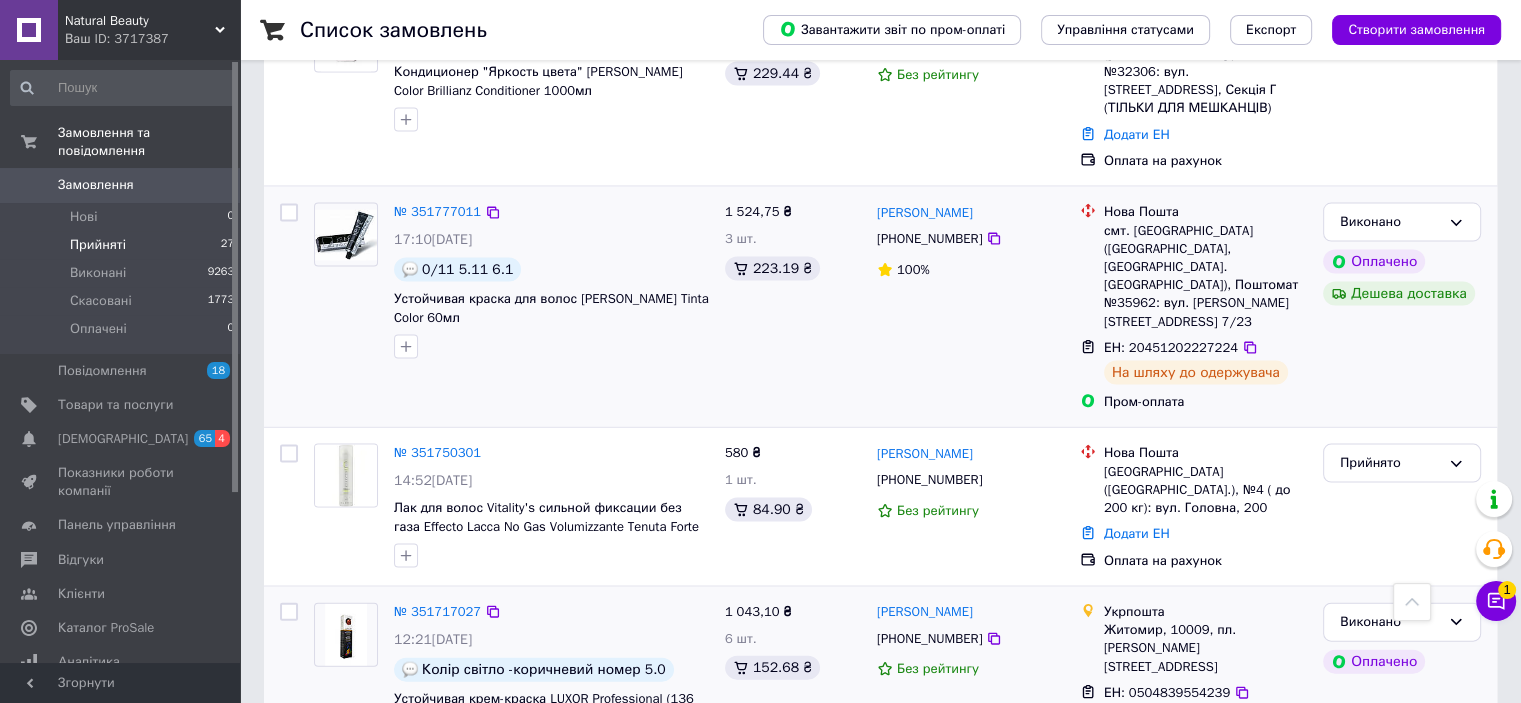 click on "2" at bounding box center [327, 820] 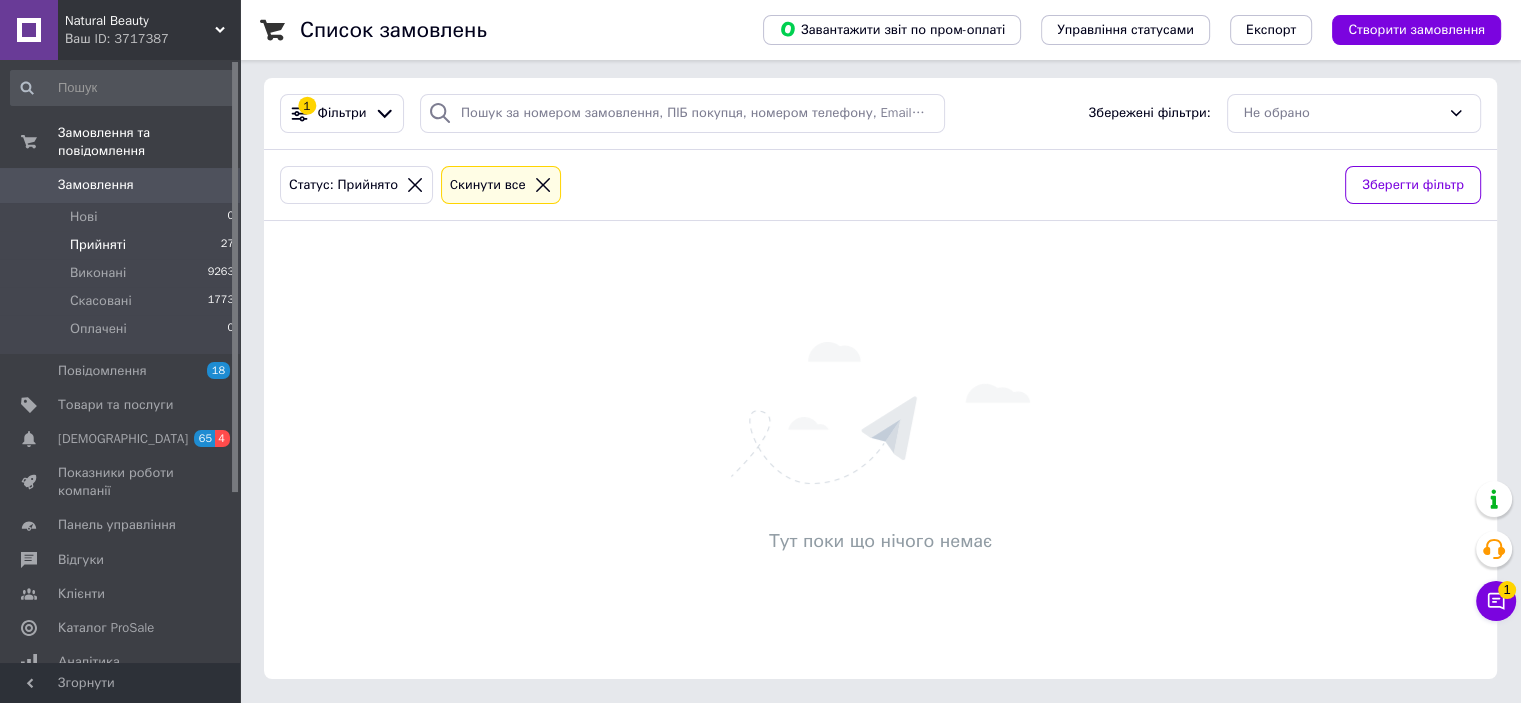 scroll, scrollTop: 0, scrollLeft: 0, axis: both 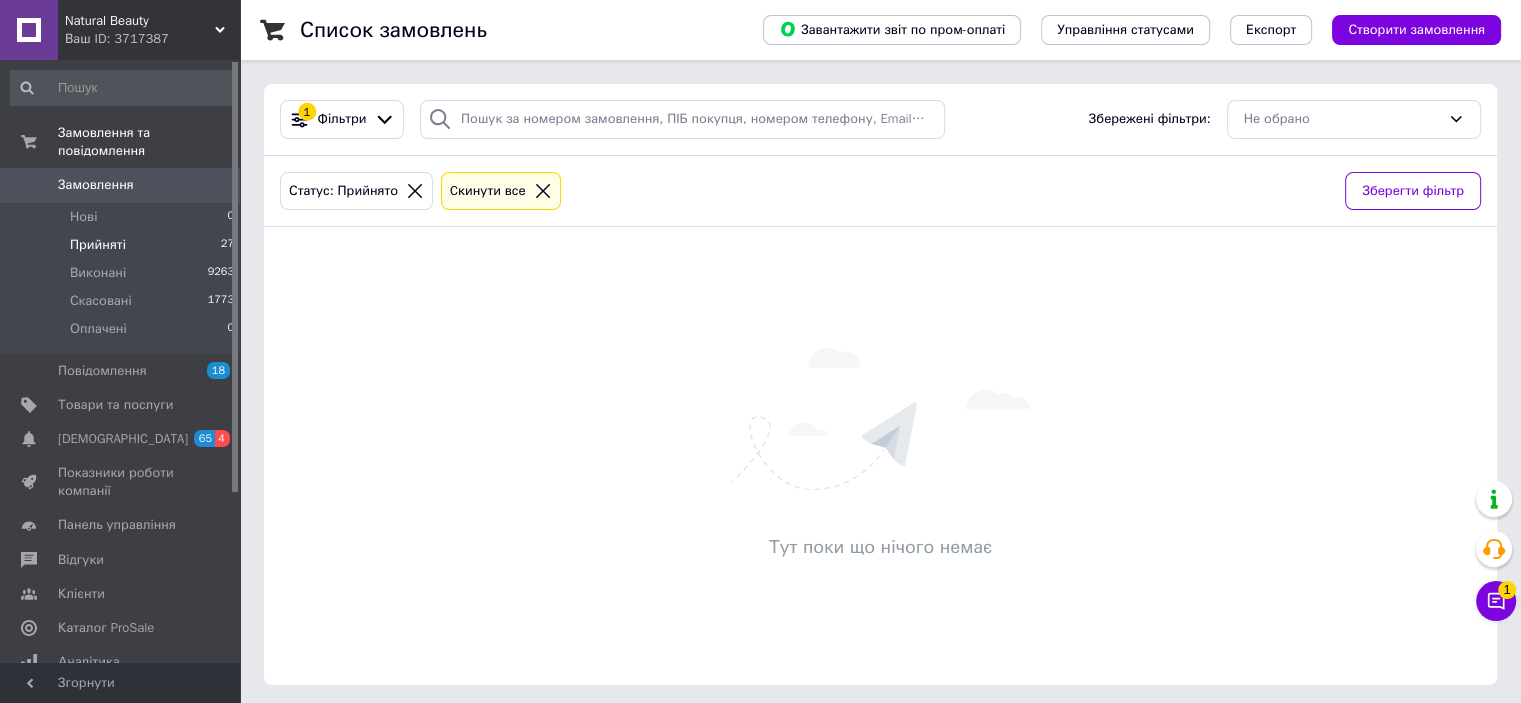 click on "Прийняті 27" at bounding box center (123, 245) 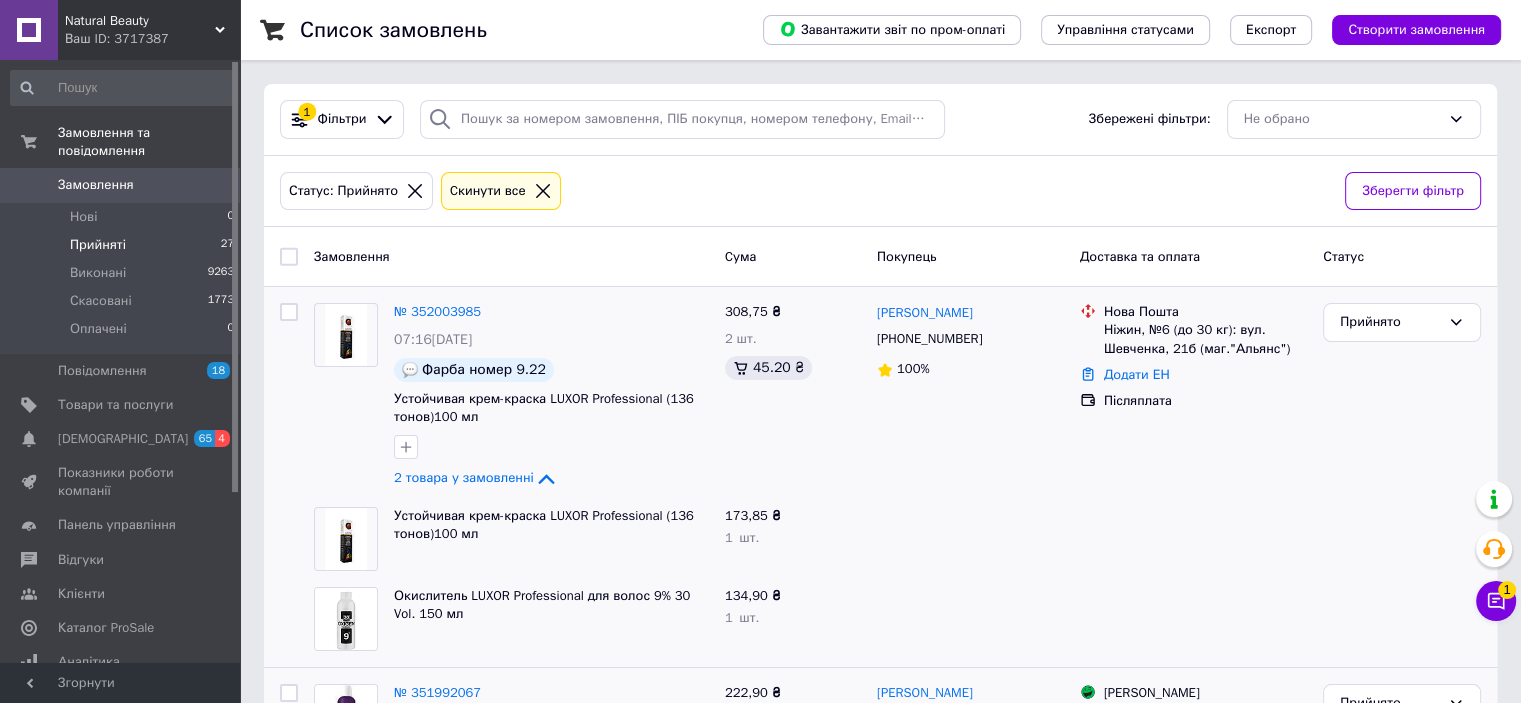 click on "Замовлення" at bounding box center [96, 185] 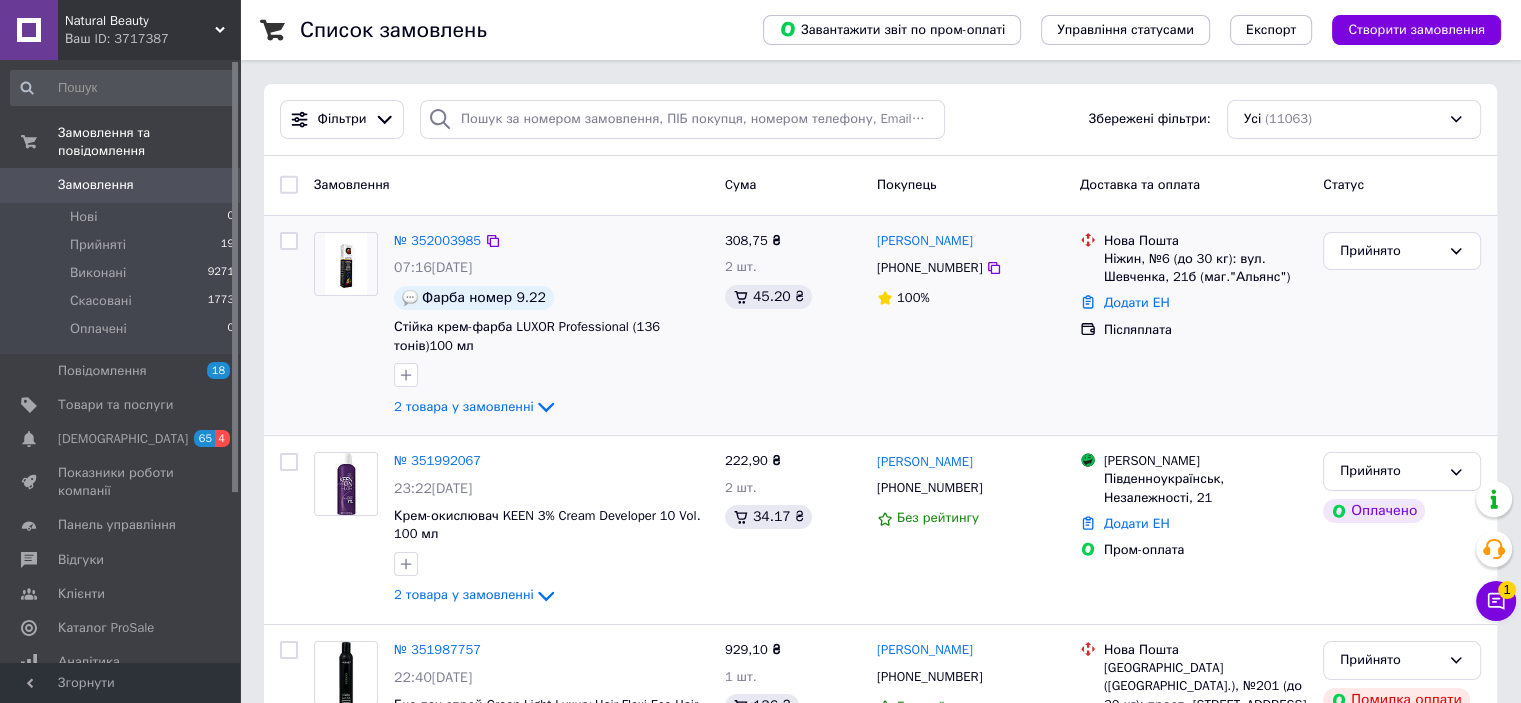 click at bounding box center [346, 264] 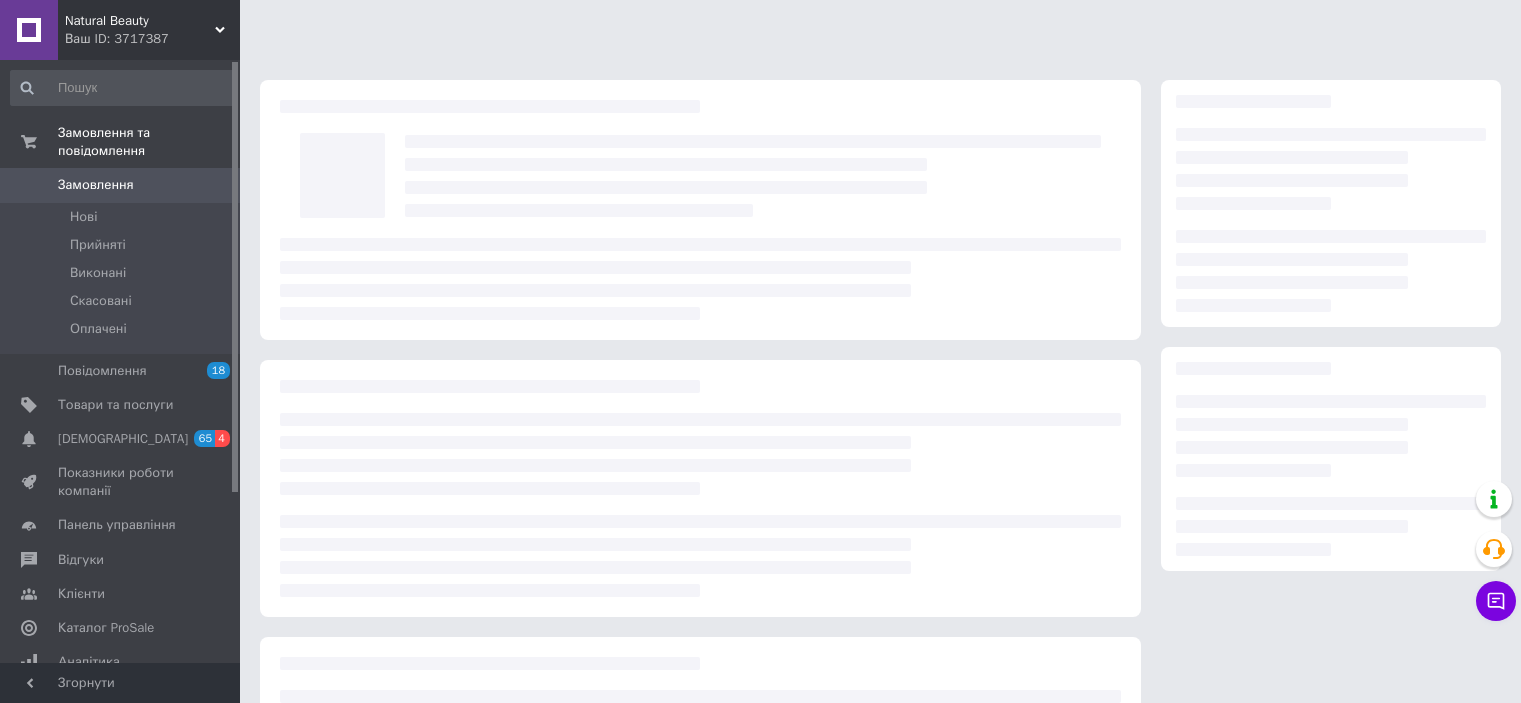 scroll, scrollTop: 0, scrollLeft: 0, axis: both 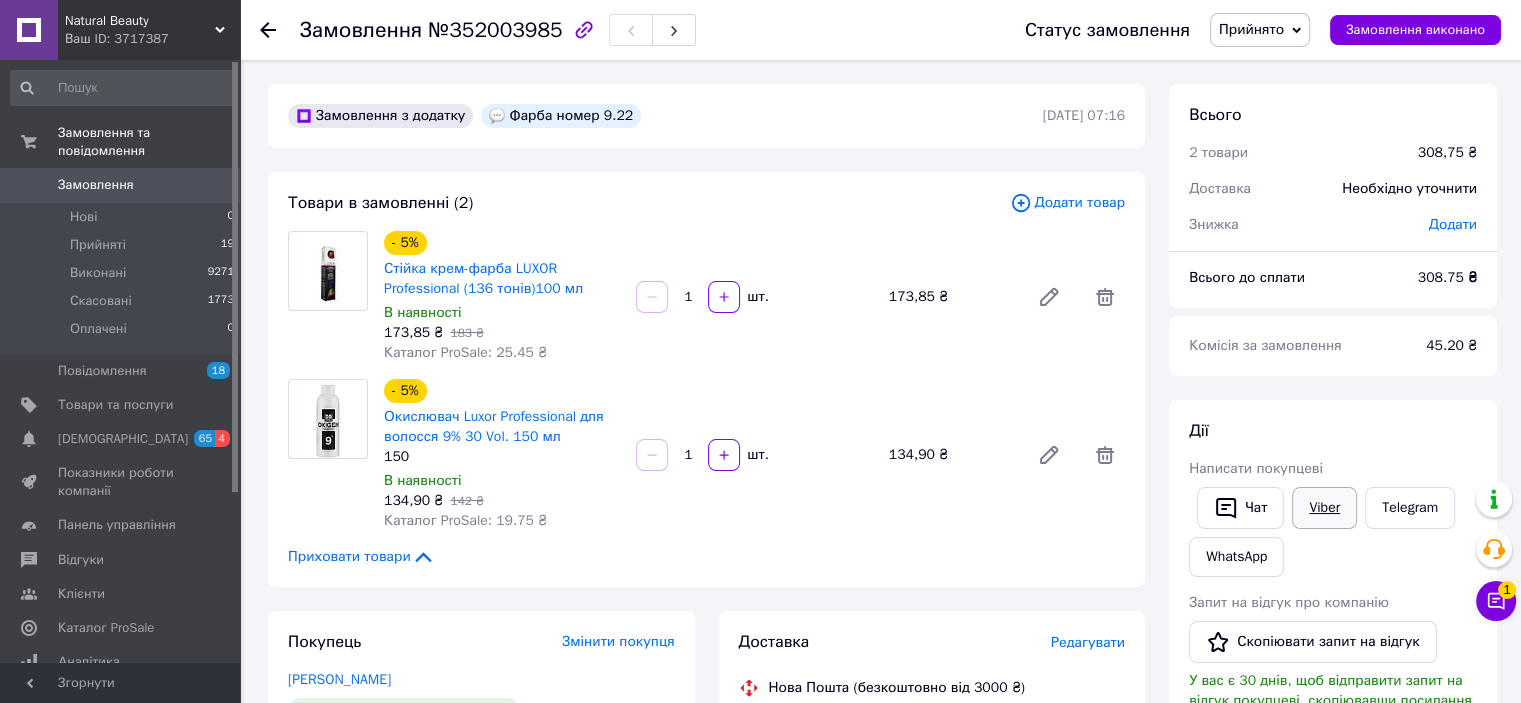 click on "Viber" at bounding box center (1324, 508) 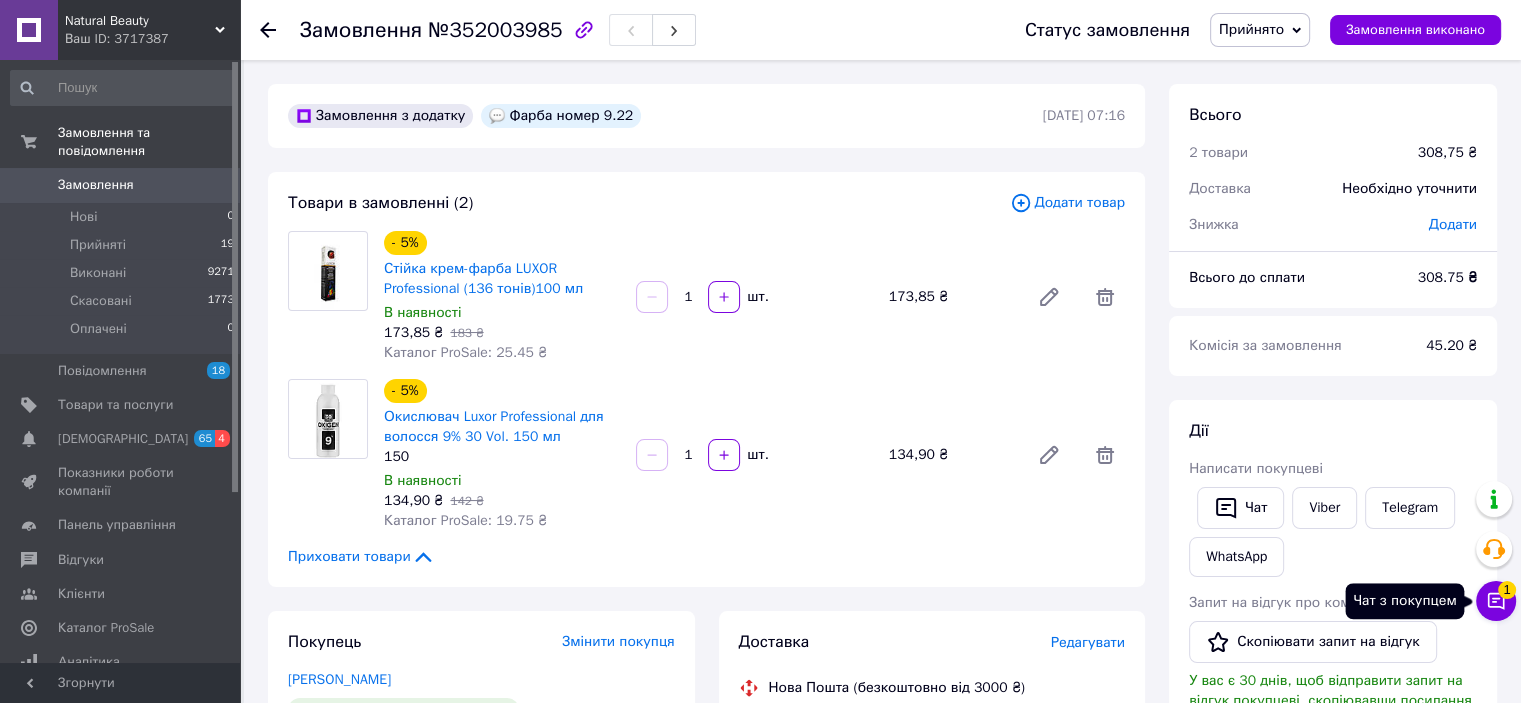 click 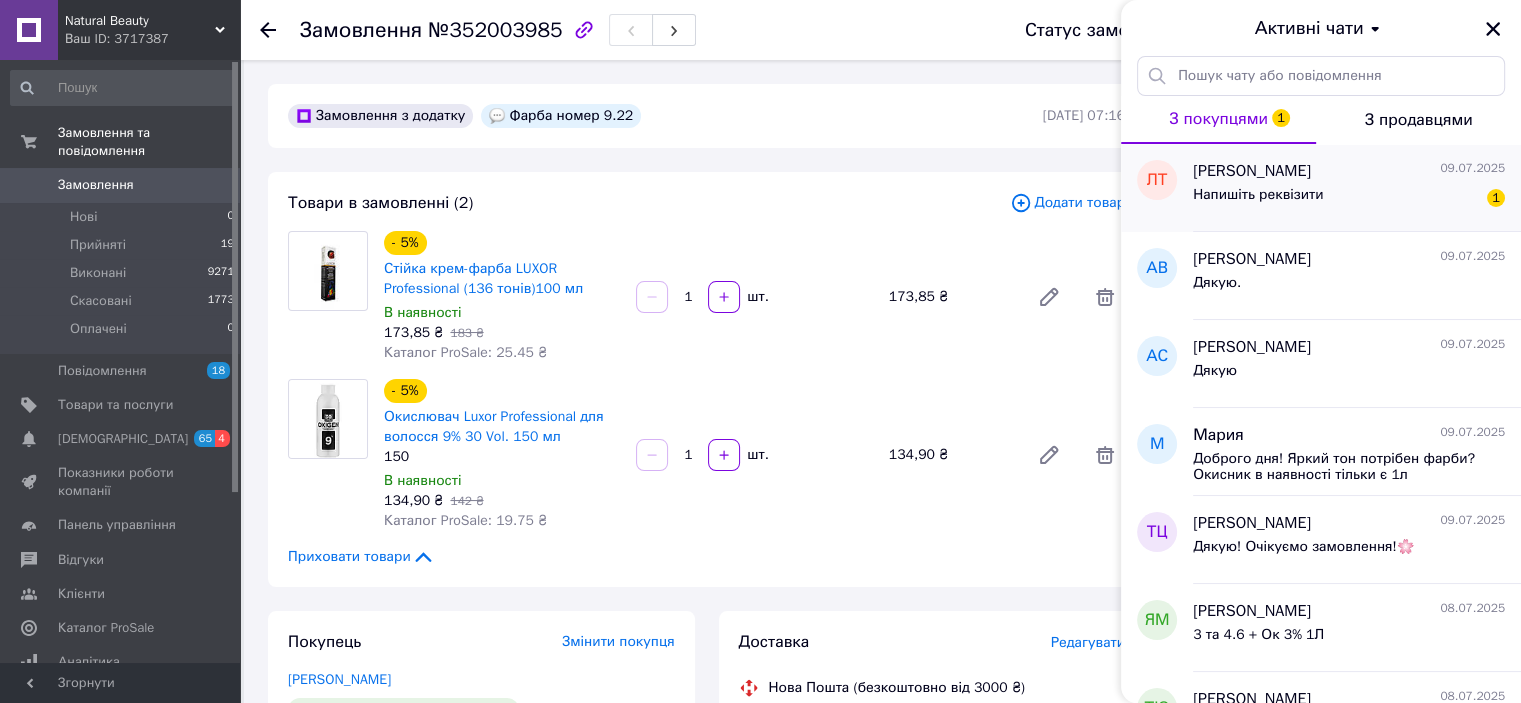 click on "Напишіть реквізити 1" at bounding box center (1349, 199) 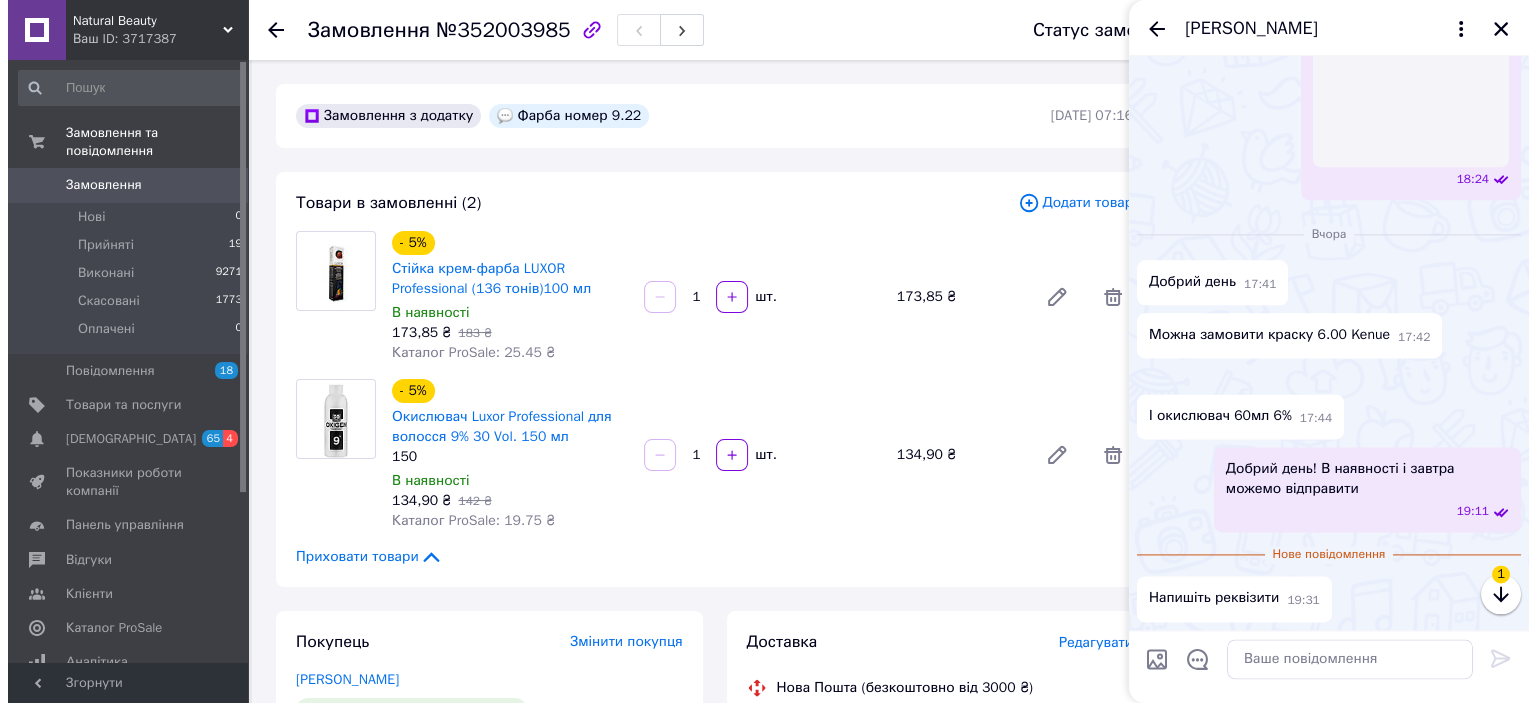 scroll, scrollTop: 3112, scrollLeft: 0, axis: vertical 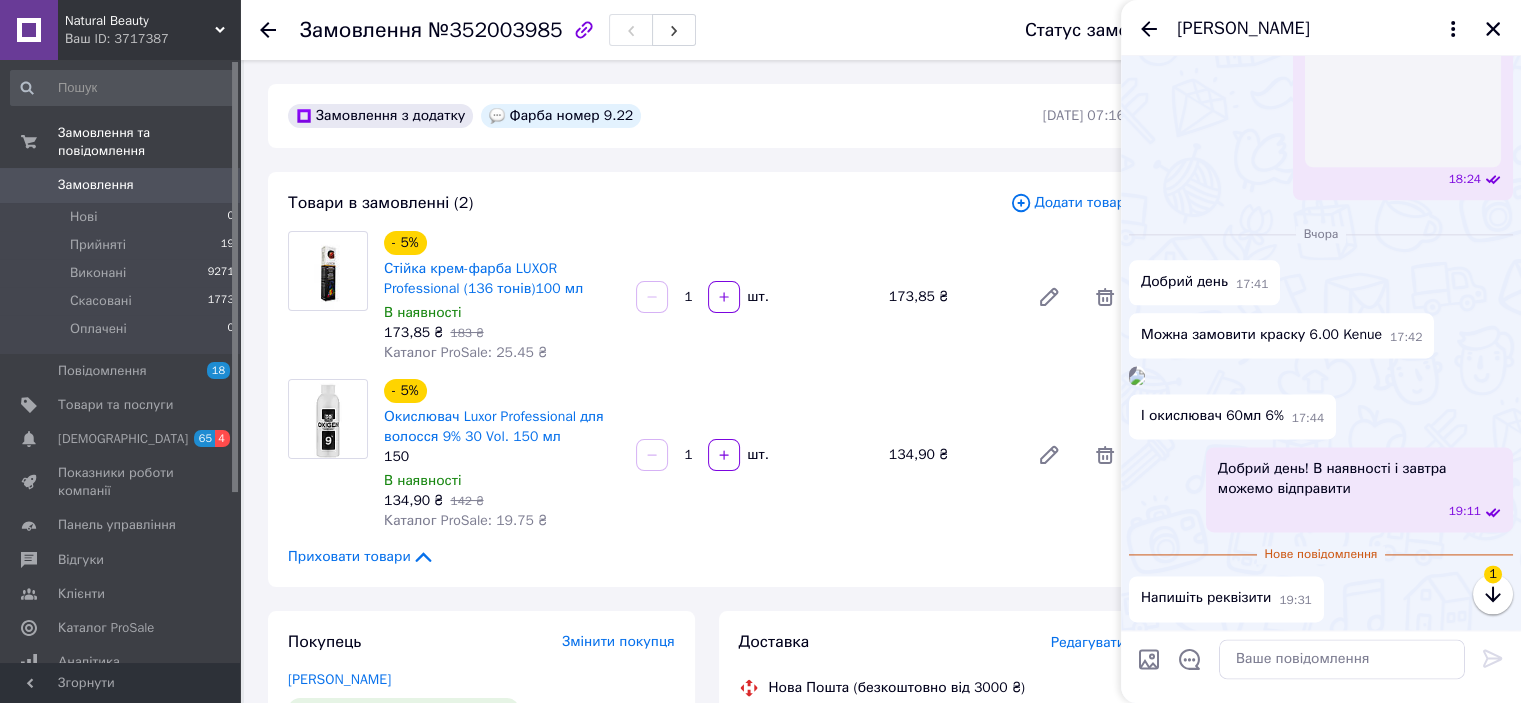 click at bounding box center [1137, 377] 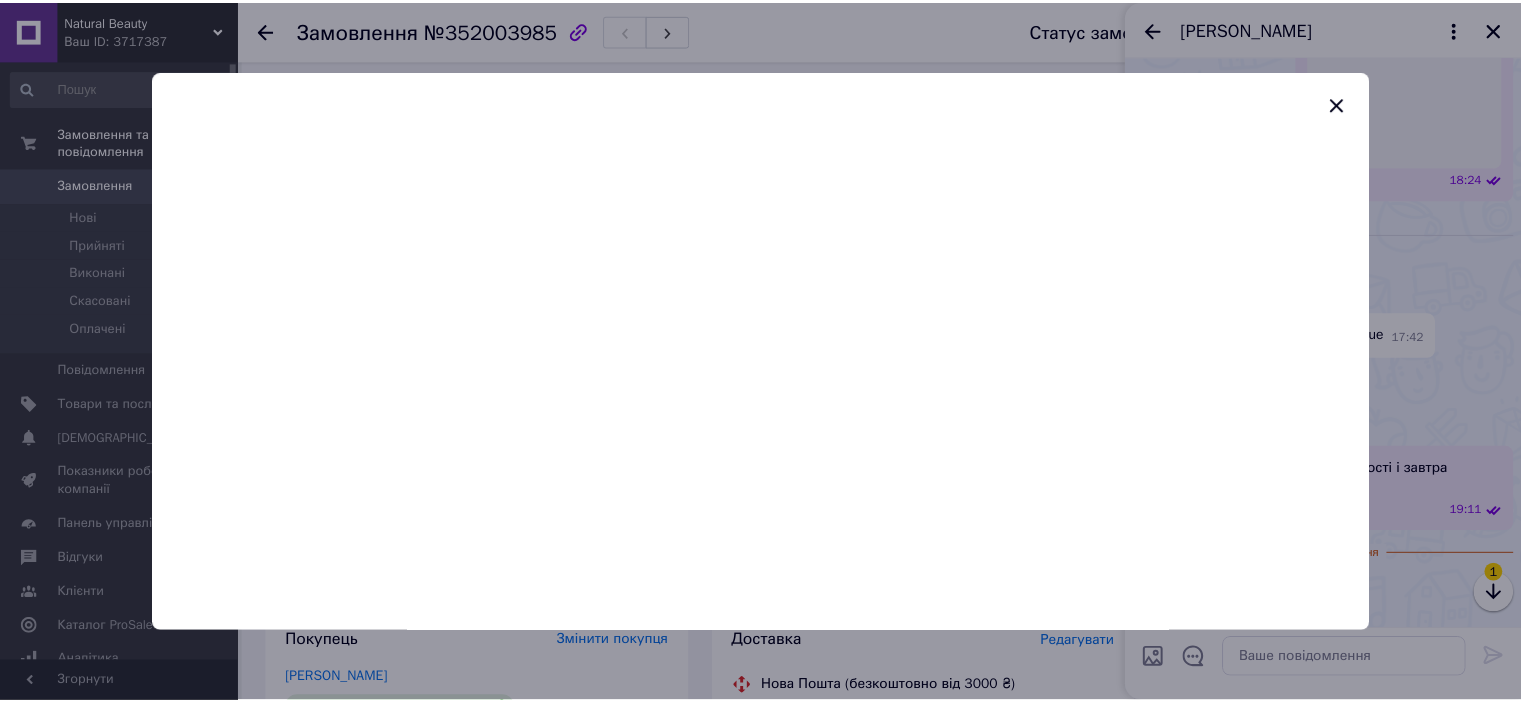 scroll, scrollTop: 3108, scrollLeft: 0, axis: vertical 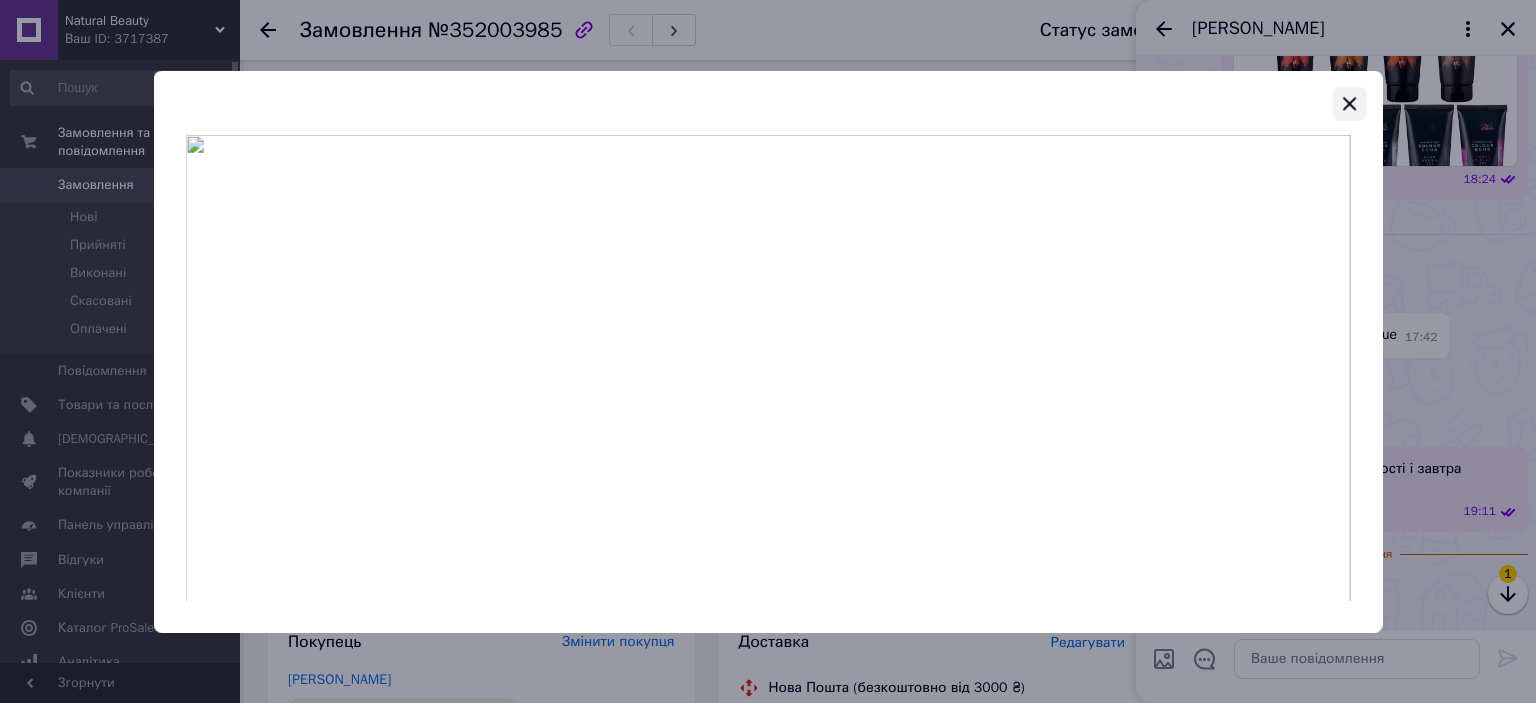 click 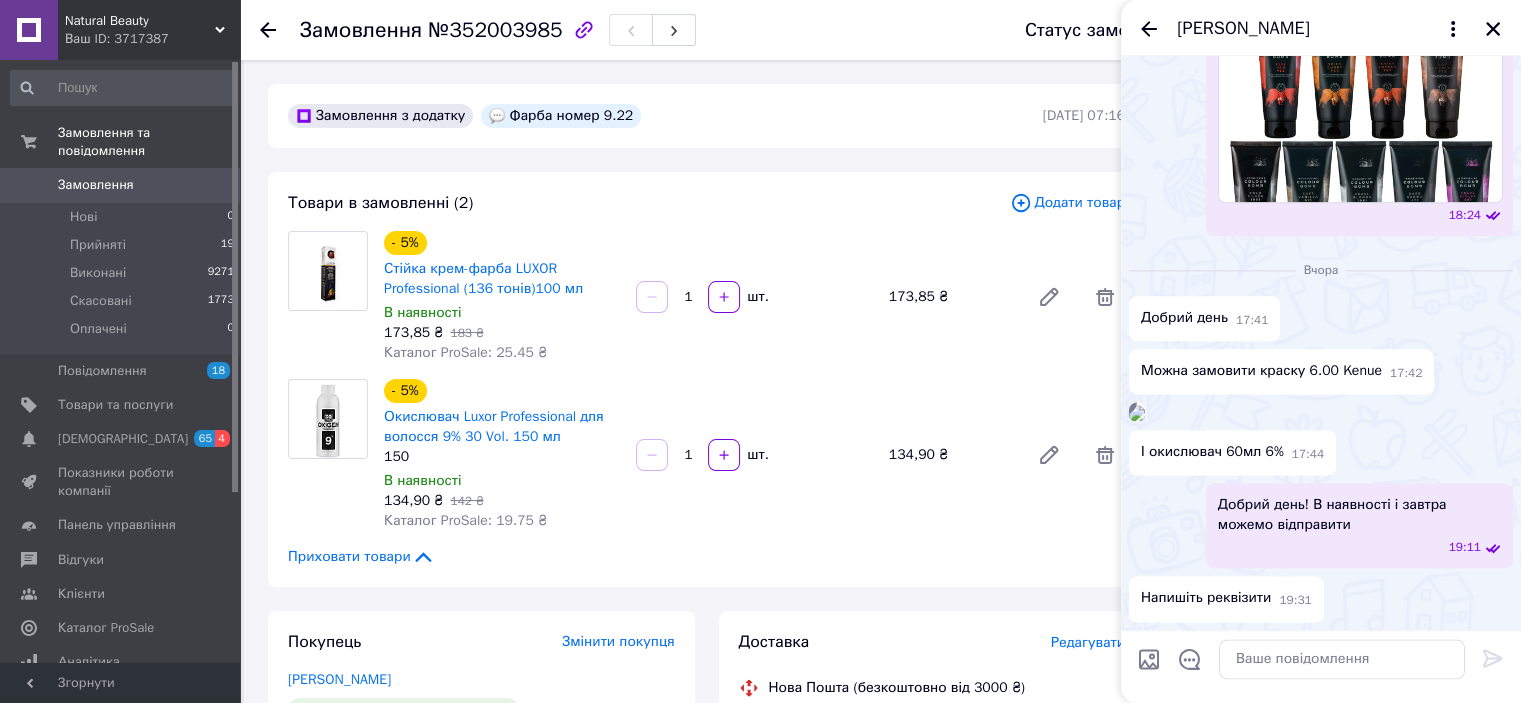 scroll, scrollTop: 3194, scrollLeft: 0, axis: vertical 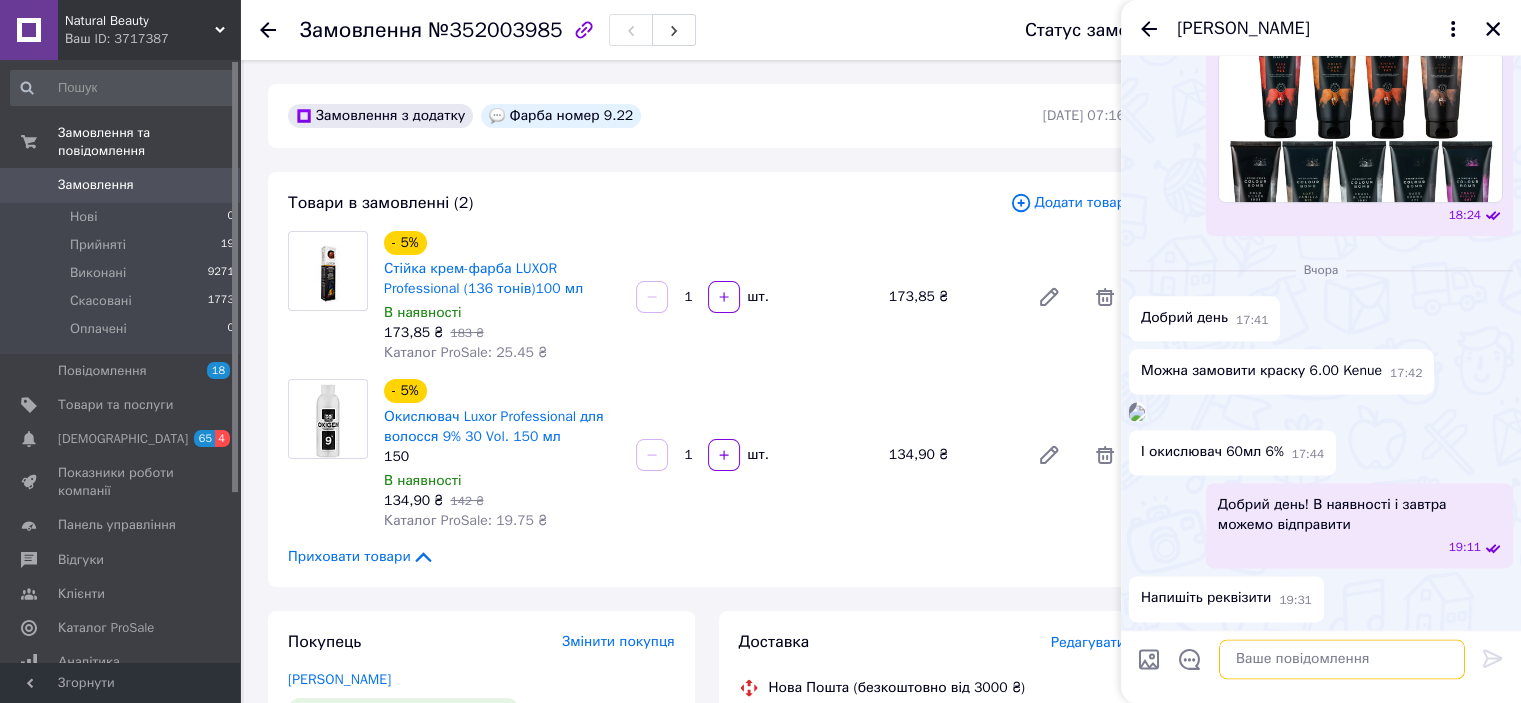 drag, startPoint x: 1278, startPoint y: 671, endPoint x: 1268, endPoint y: 669, distance: 10.198039 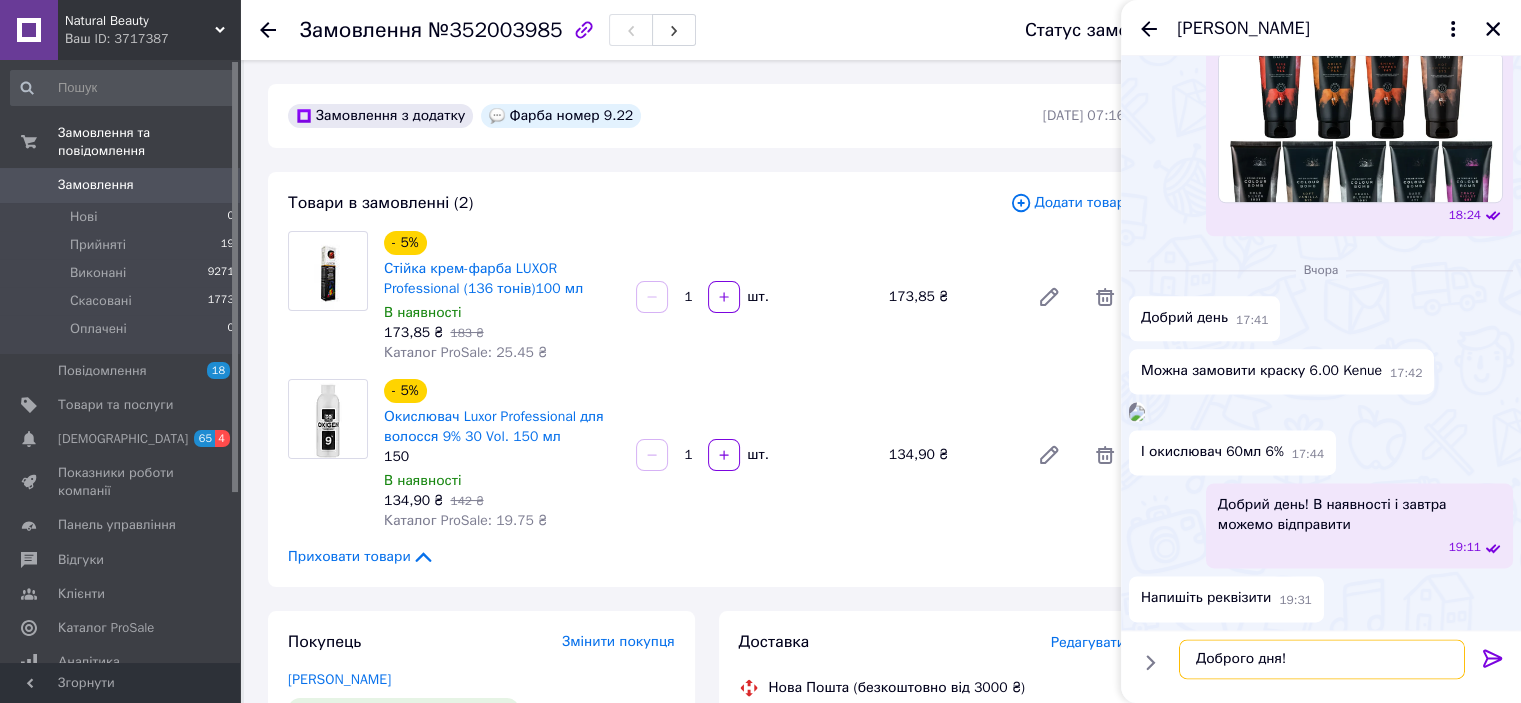 paste on "Оплата відбувається на рахунок ФОП
Номер рахунку⬇️
UA243133990000026008010207917
Реквізити для сплати:
Отримувач- ФОП Данилкіна Олена Сергіївна
ІПН-2947813144
АТ "Приватбанк"
Обов'язково вкажіть призначення платежу-ОПЛАТА ЗА ТОВАР❗
Після оплати надійшліть,будь ласка,скріншот або фото чеку💫
Сума-1658 грн." 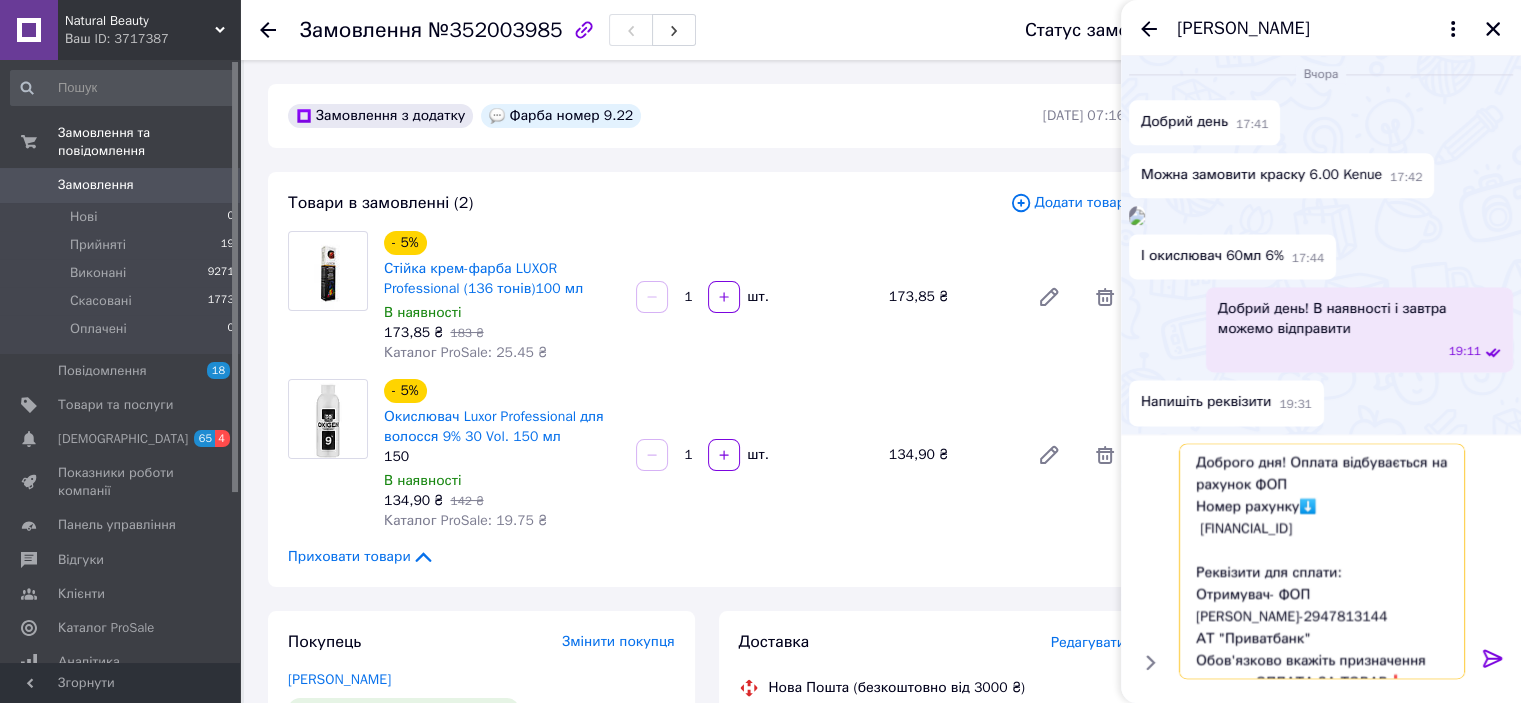 scroll, scrollTop: 145, scrollLeft: 0, axis: vertical 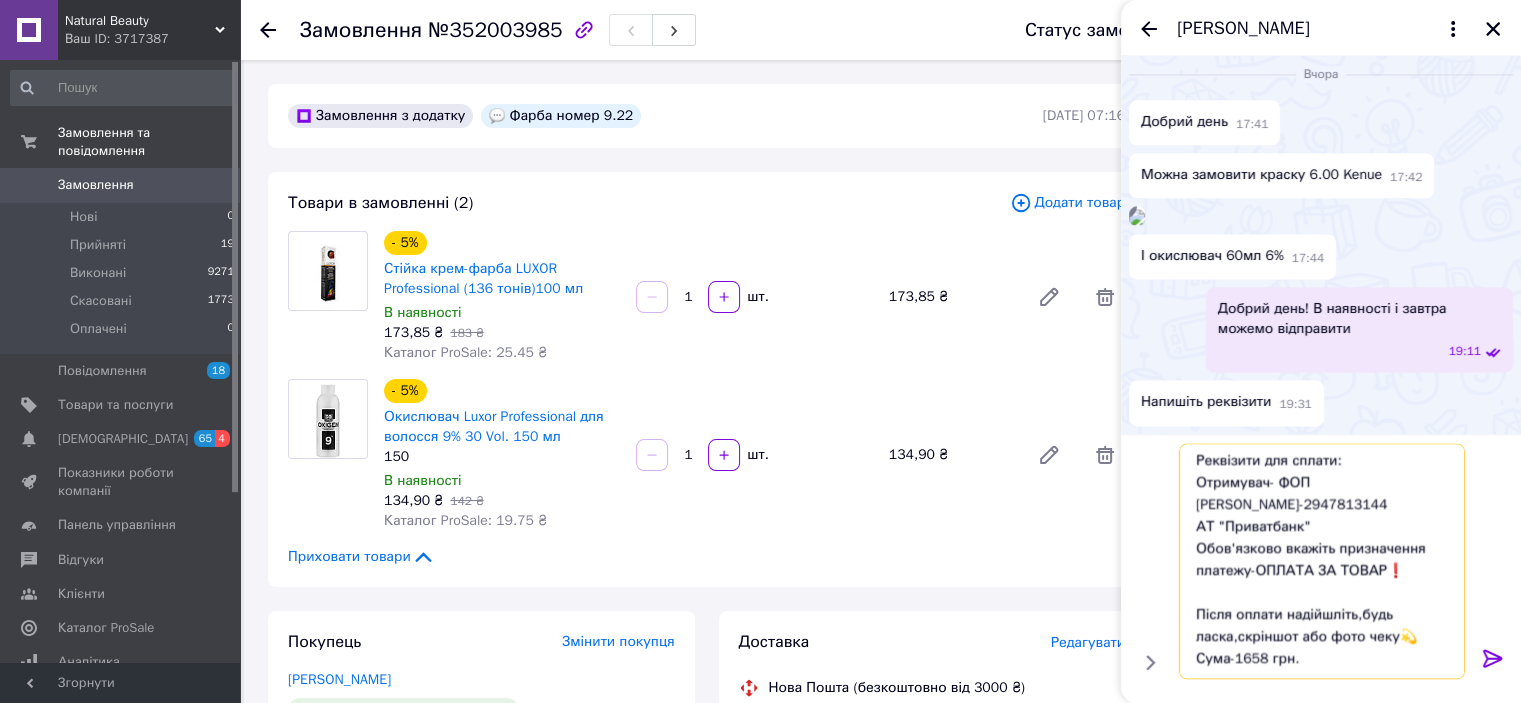 click on "Доброго дня! Оплата відбувається на рахунок ФОП
Номер рахунку⬇️
UA243133990000026008010207917
Реквізити для сплати:
Отримувач- ФОП Данилкіна Олена Сергіївна
ІПН-2947813144
АТ "Приватбанк"
Обов'язково вкажіть призначення платежу-ОПЛАТА ЗА ТОВАР❗
Після оплати надійшліть,будь ласка,скріншот або фото чеку💫
Сума-1658 грн." at bounding box center (1322, 561) 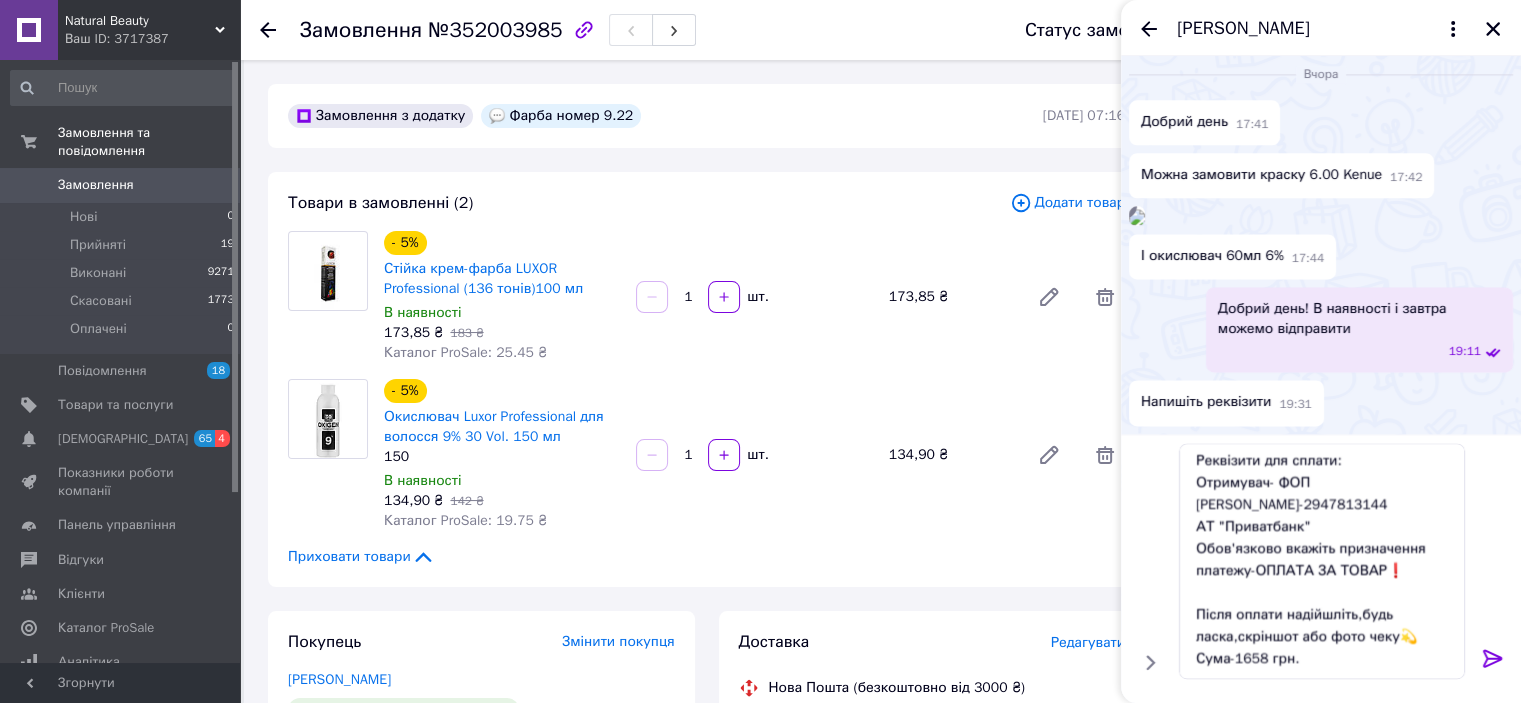 click on "Natural Beauty" at bounding box center [140, 21] 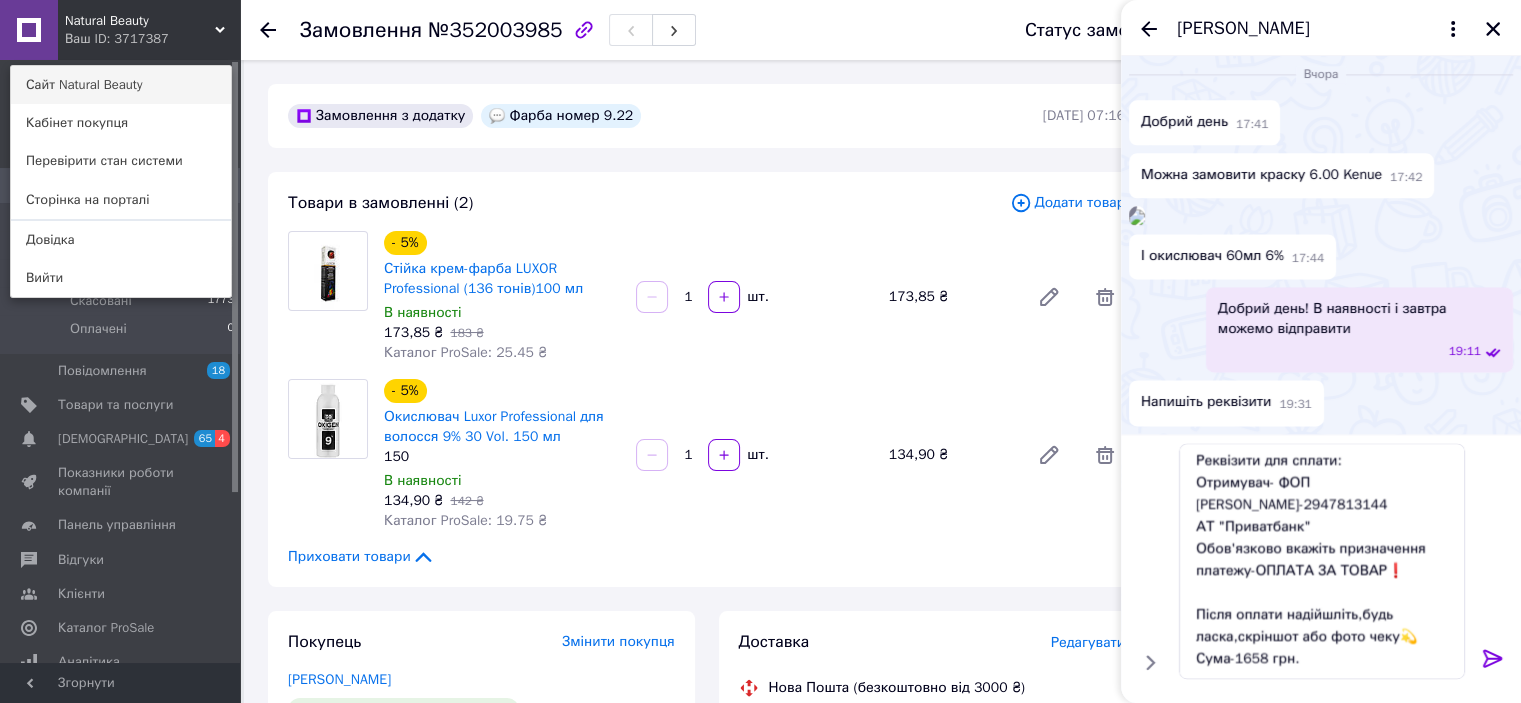 click on "Сайт Natural Beauty" at bounding box center [121, 85] 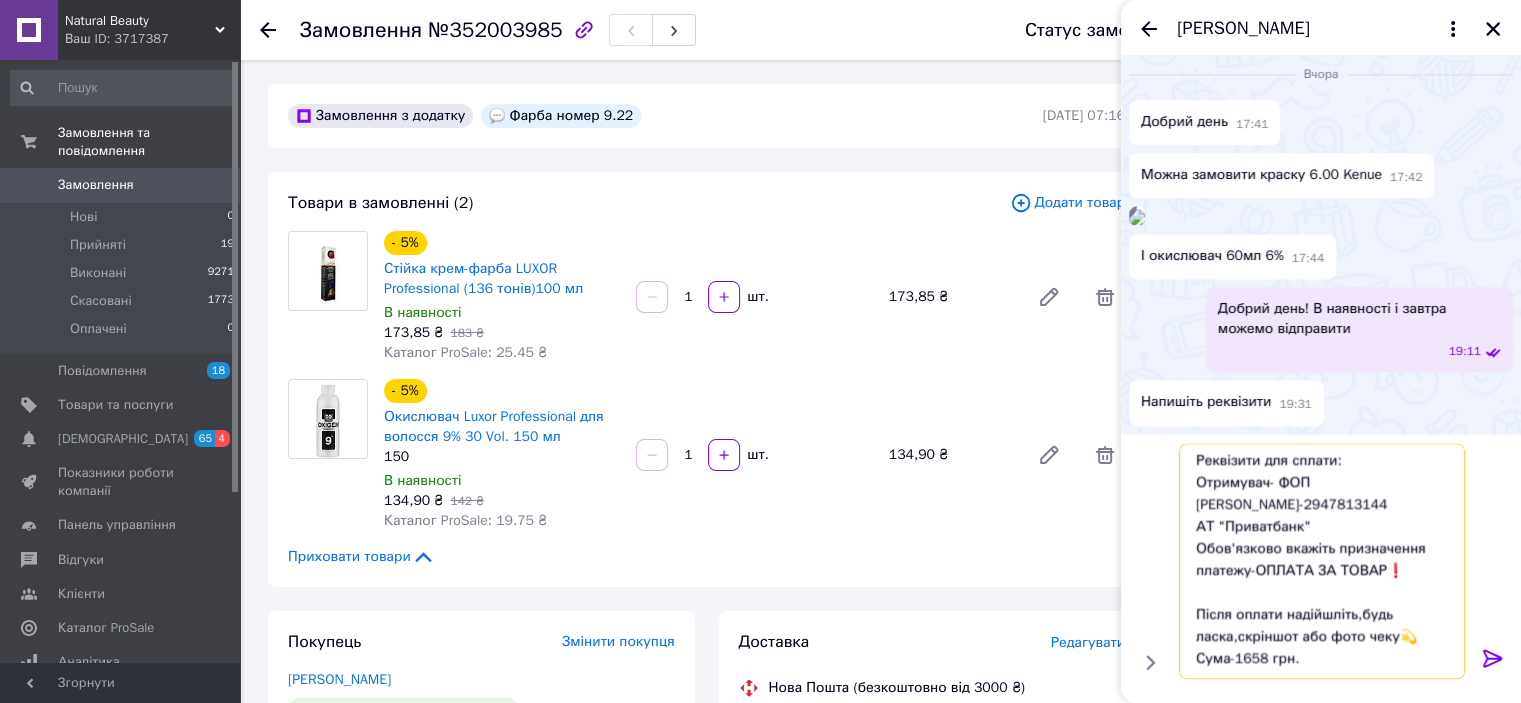 drag, startPoint x: 1258, startPoint y: 647, endPoint x: 1235, endPoint y: 653, distance: 23.769728 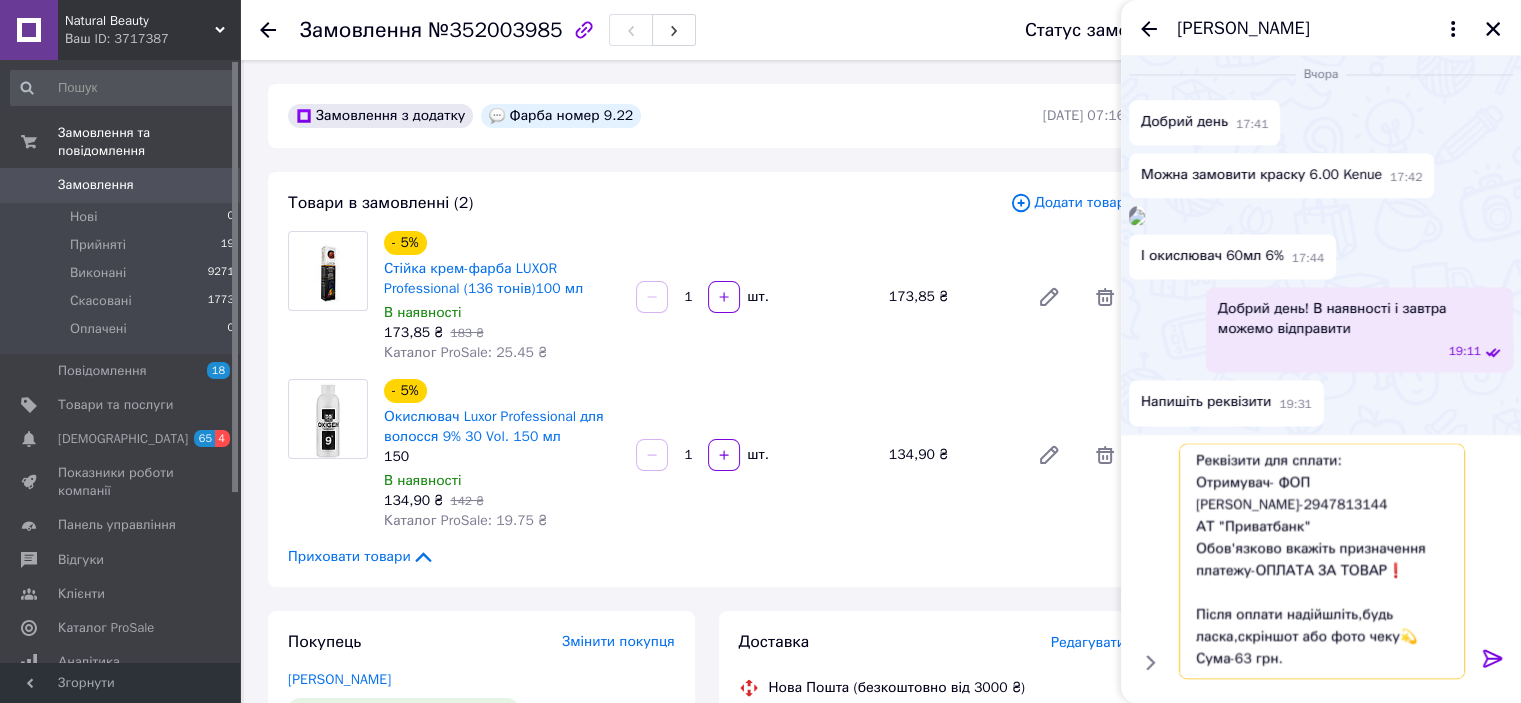 type on "Доброго дня! Оплата відбувається на рахунок ФОП
Номер рахунку⬇️
UA243133990000026008010207917
Реквізити для сплати:
Отримувач- ФОП Данилкіна Олена Сергіївна
ІПН-2947813144
АТ "Приватбанк"
Обов'язково вкажіть призначення платежу-ОПЛАТА ЗА ТОВАР❗
Після оплати надійшліть,будь ласка,скріншот або фото чеку💫
Сума-637 грн." 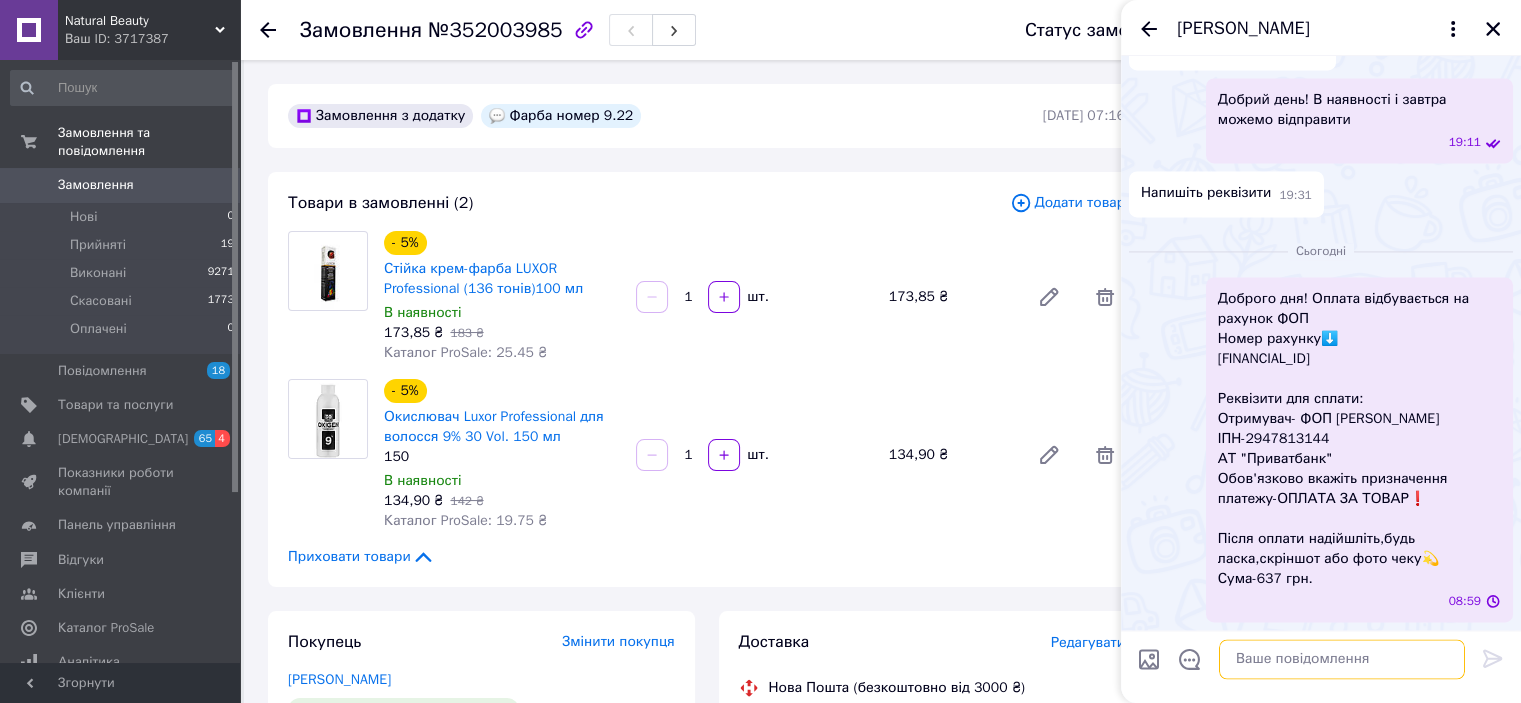 scroll, scrollTop: 0, scrollLeft: 0, axis: both 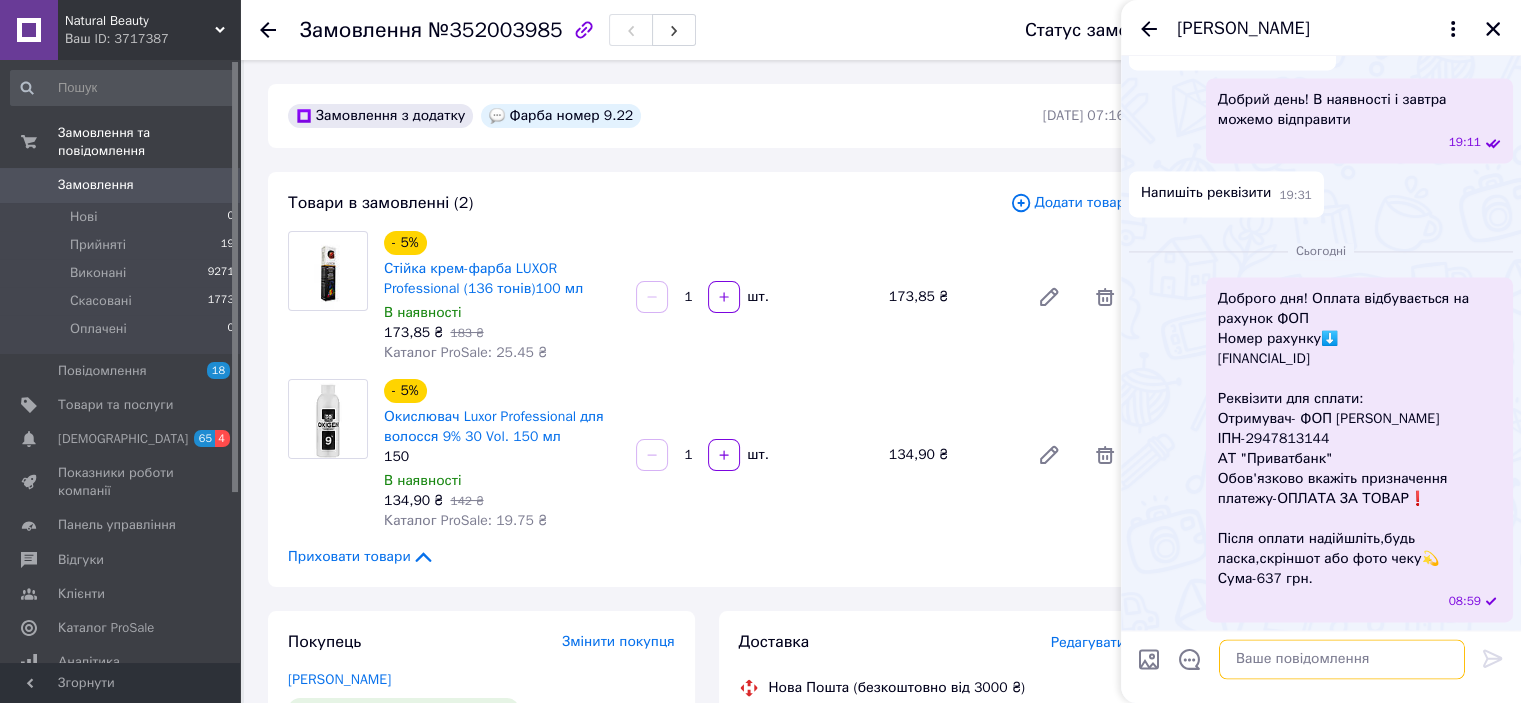 type 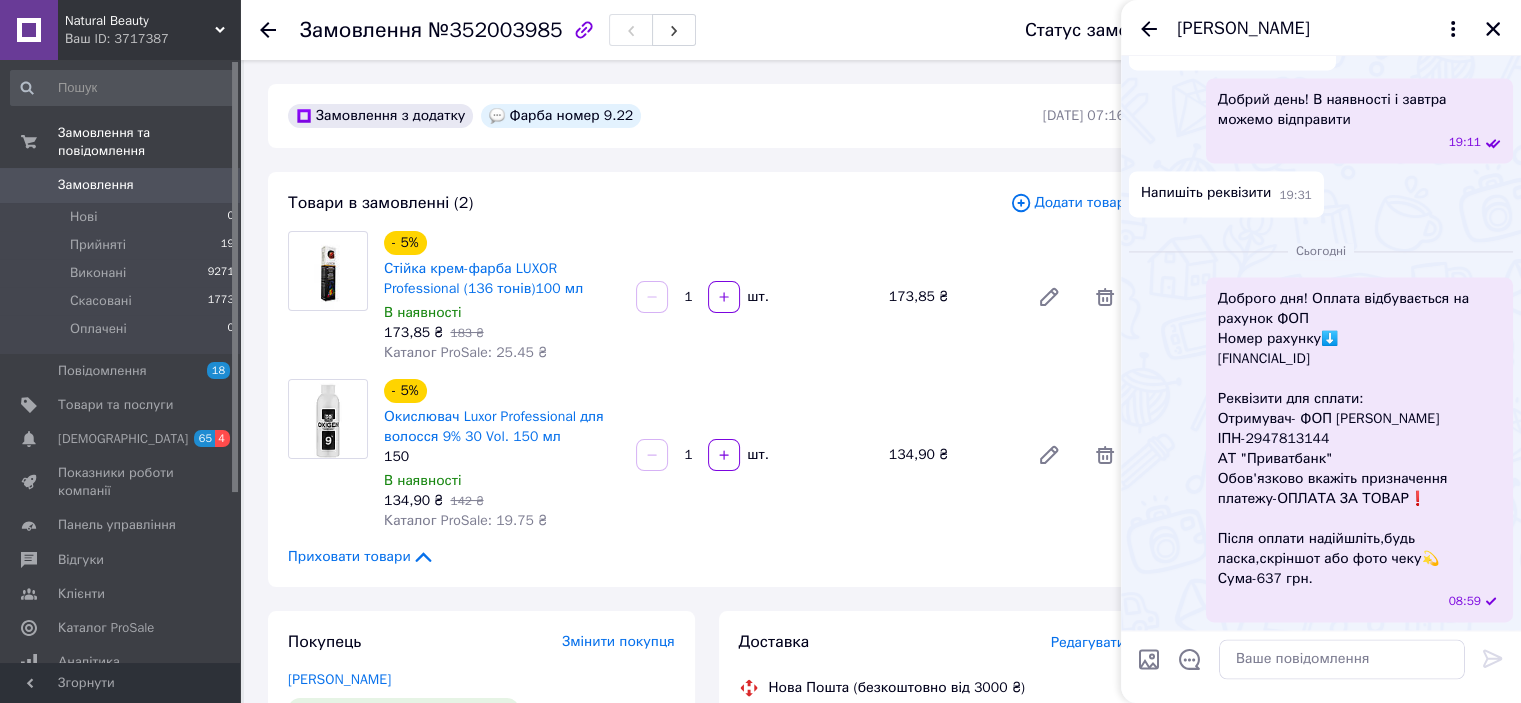 click on "Natural Beauty" at bounding box center (140, 21) 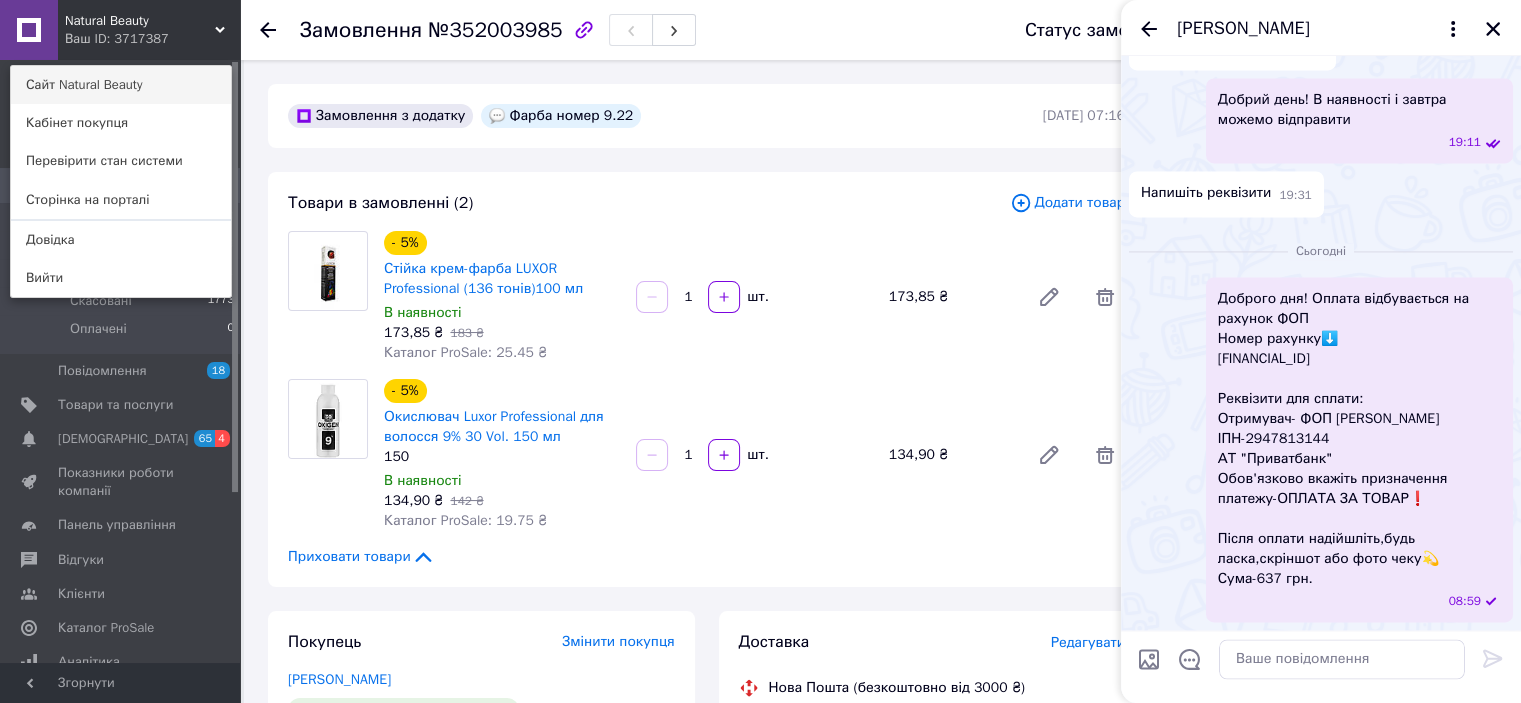 click on "Сайт Natural Beauty" at bounding box center [121, 85] 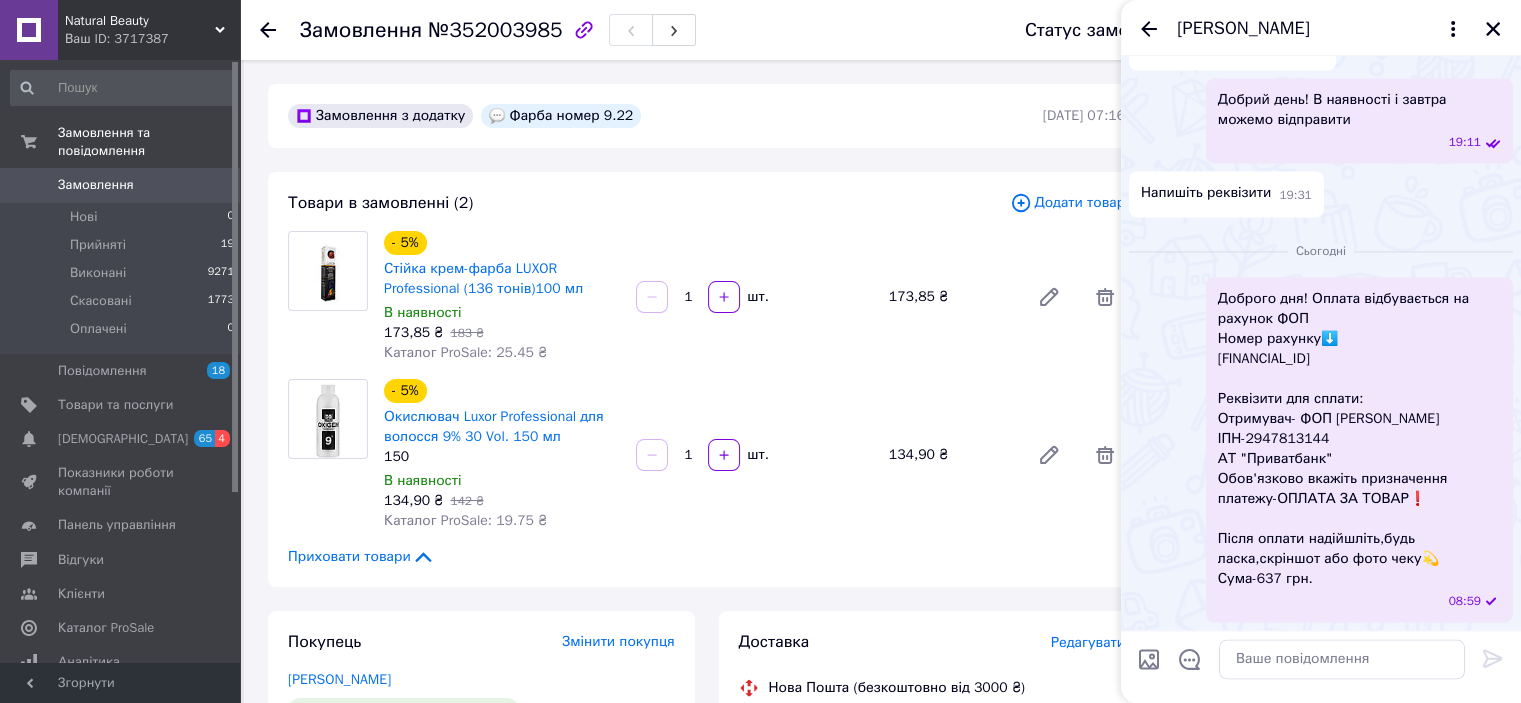 click on "Natural Beauty" at bounding box center [140, 21] 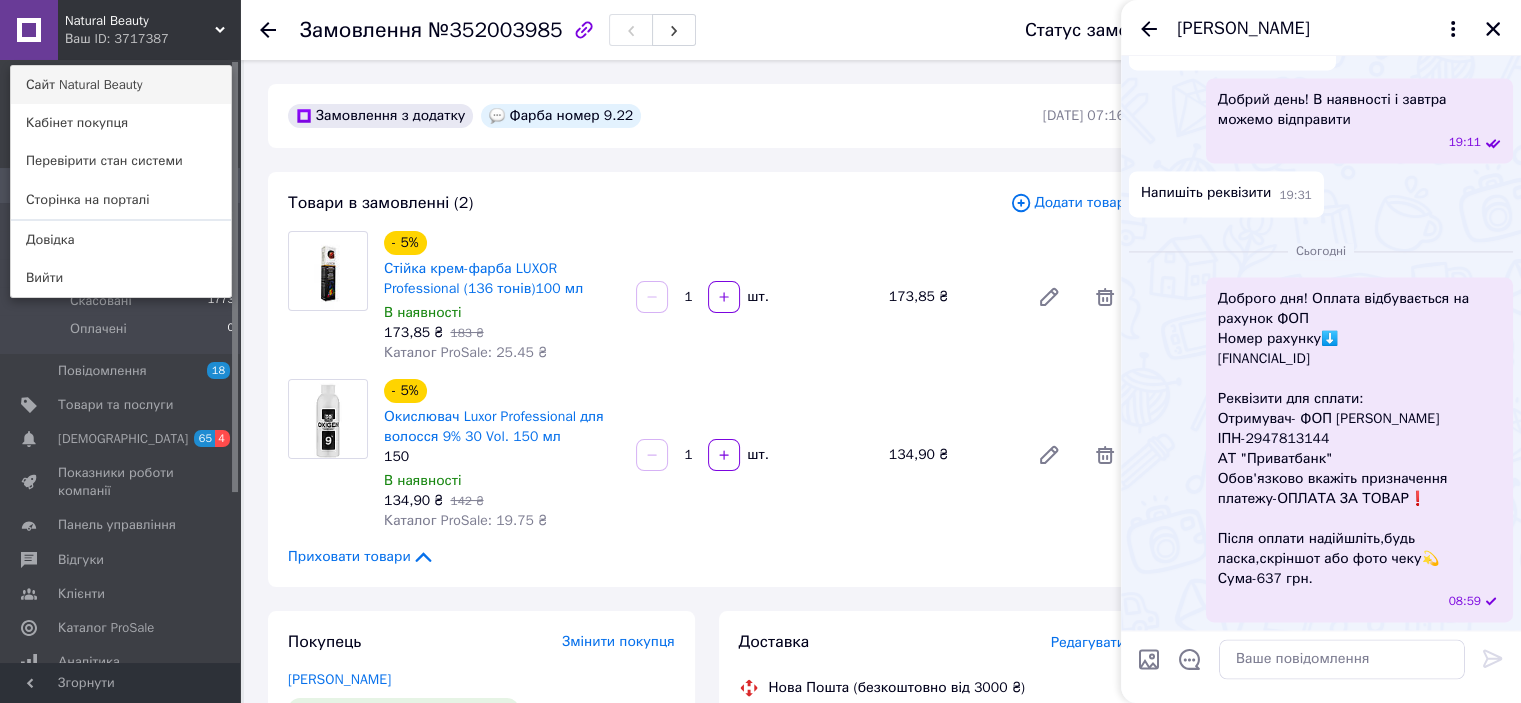 click on "Сайт Natural Beauty" at bounding box center [121, 85] 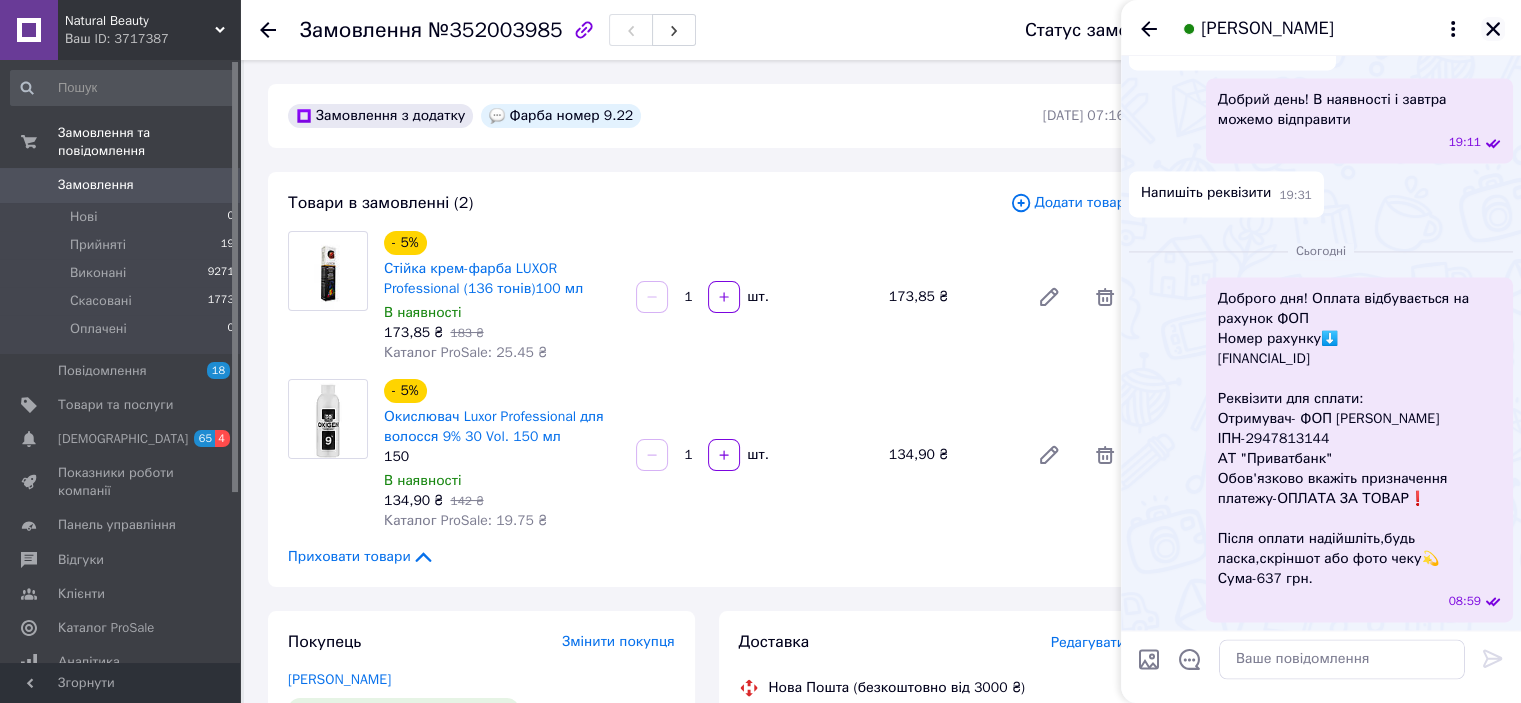 click 